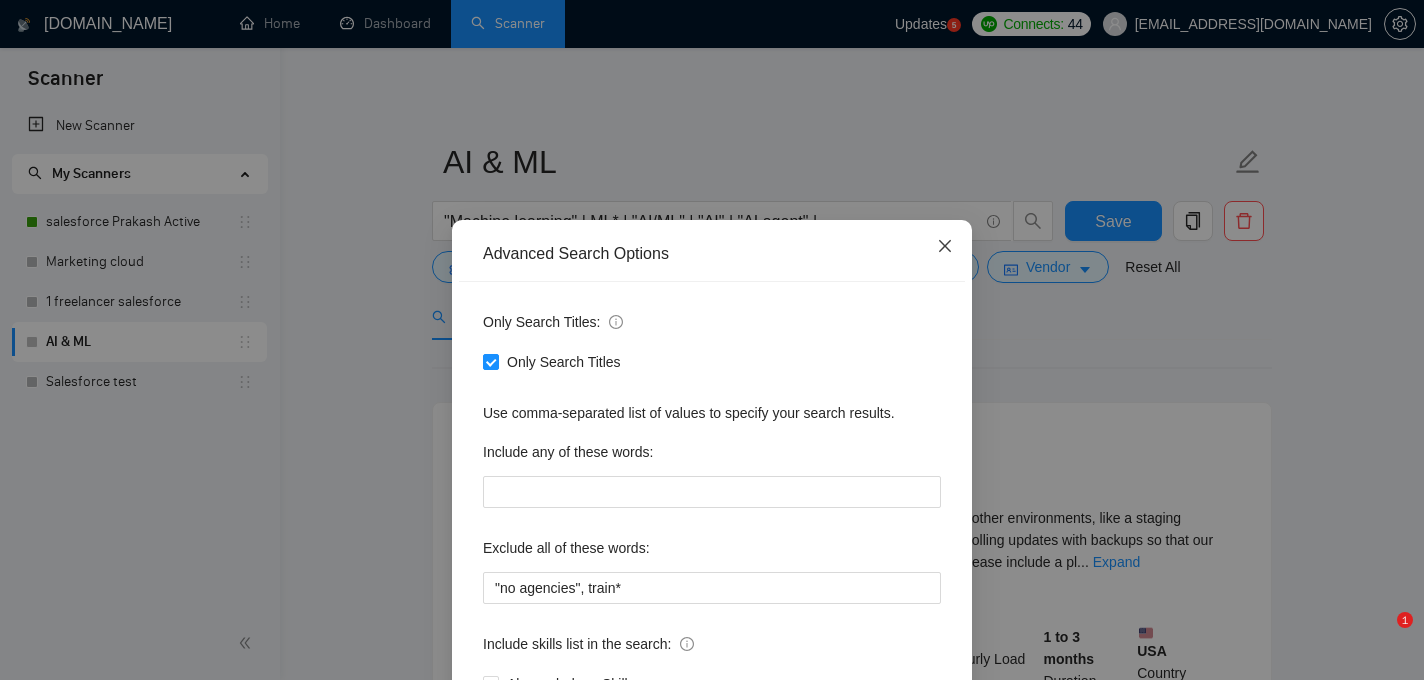 click 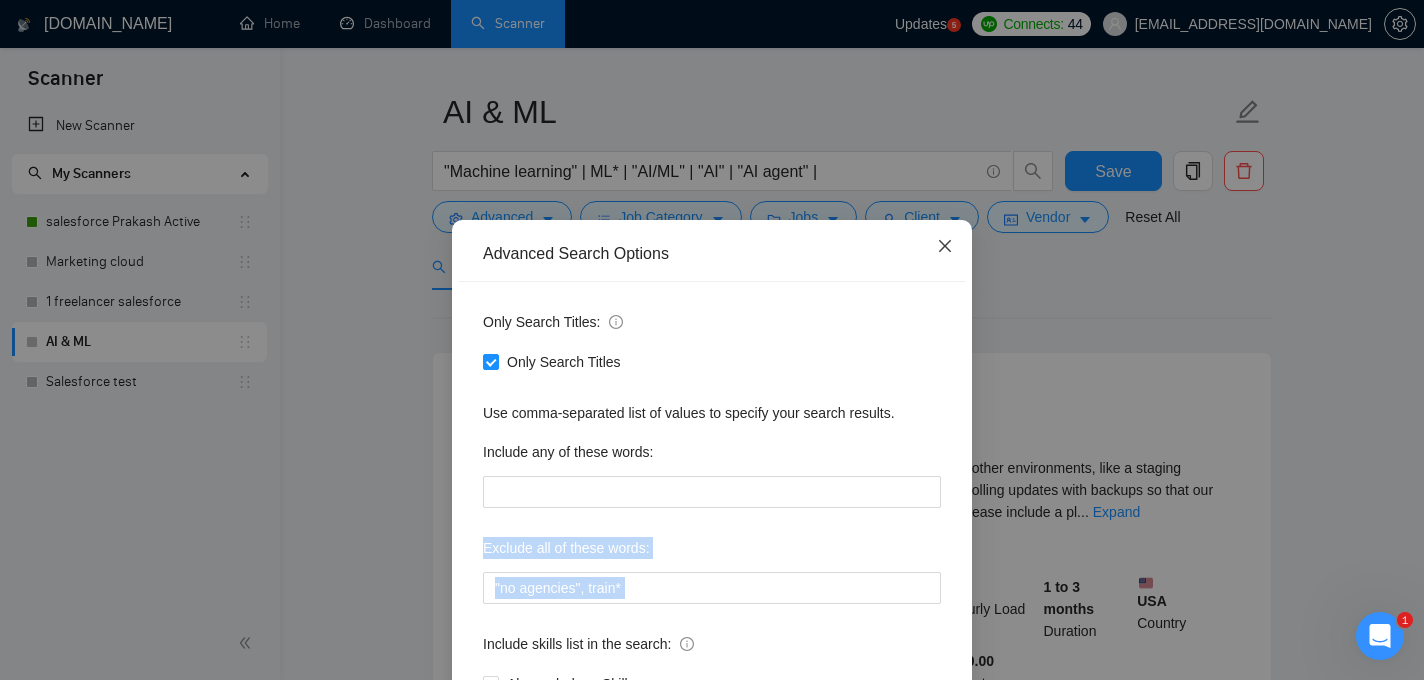 scroll, scrollTop: 0, scrollLeft: 0, axis: both 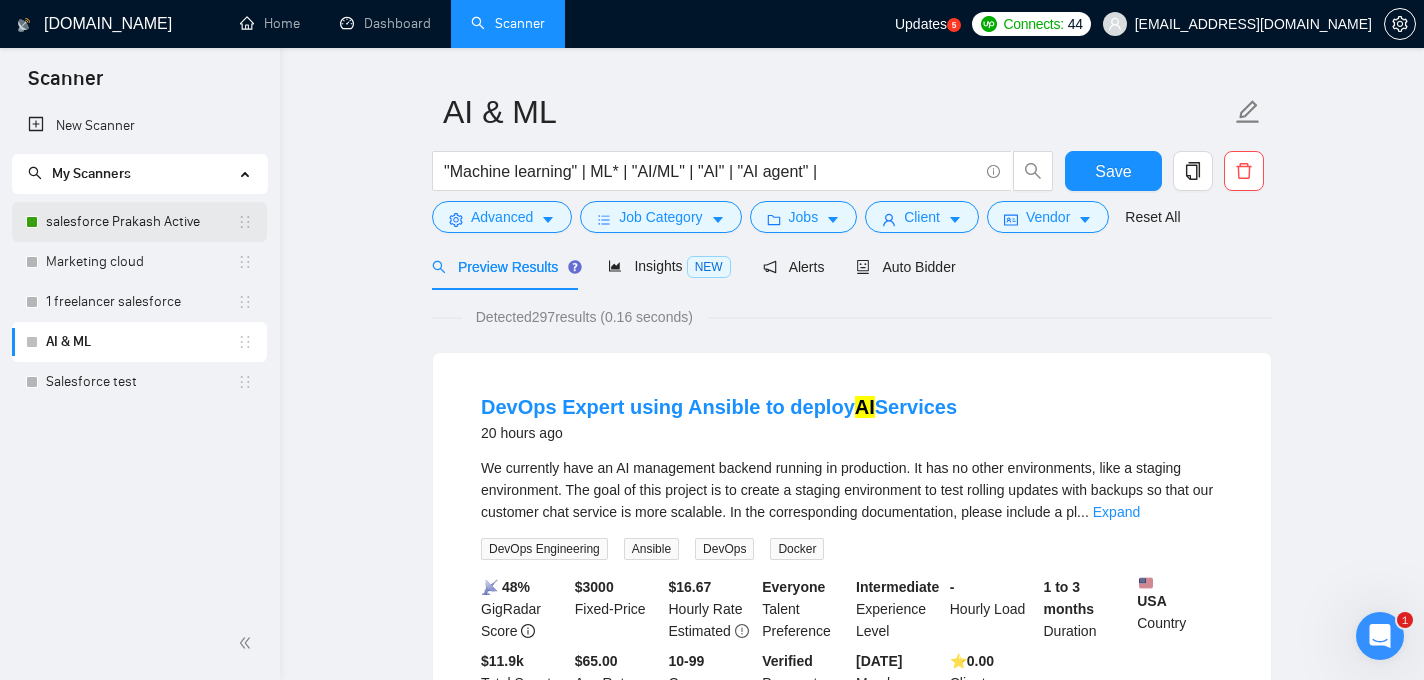 click on "salesforce Prakash Active" at bounding box center [141, 222] 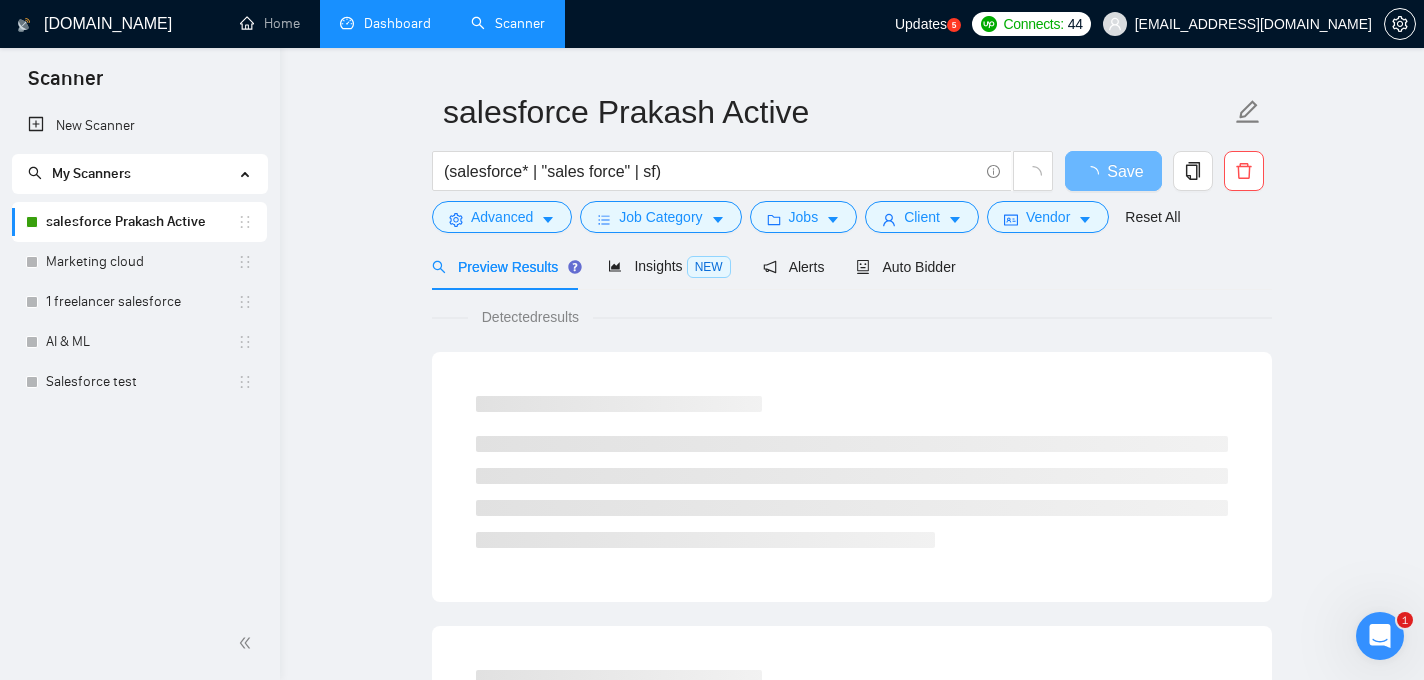 click on "Dashboard" at bounding box center [385, 23] 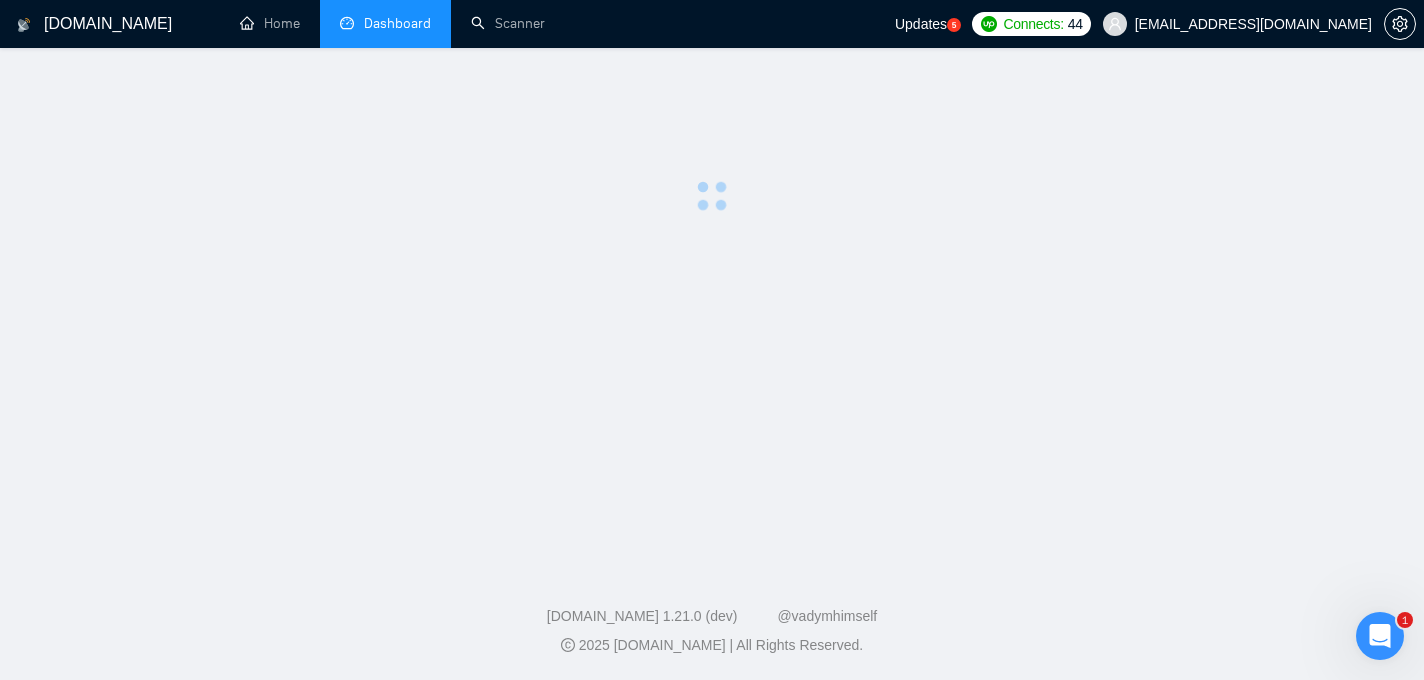 scroll, scrollTop: 0, scrollLeft: 0, axis: both 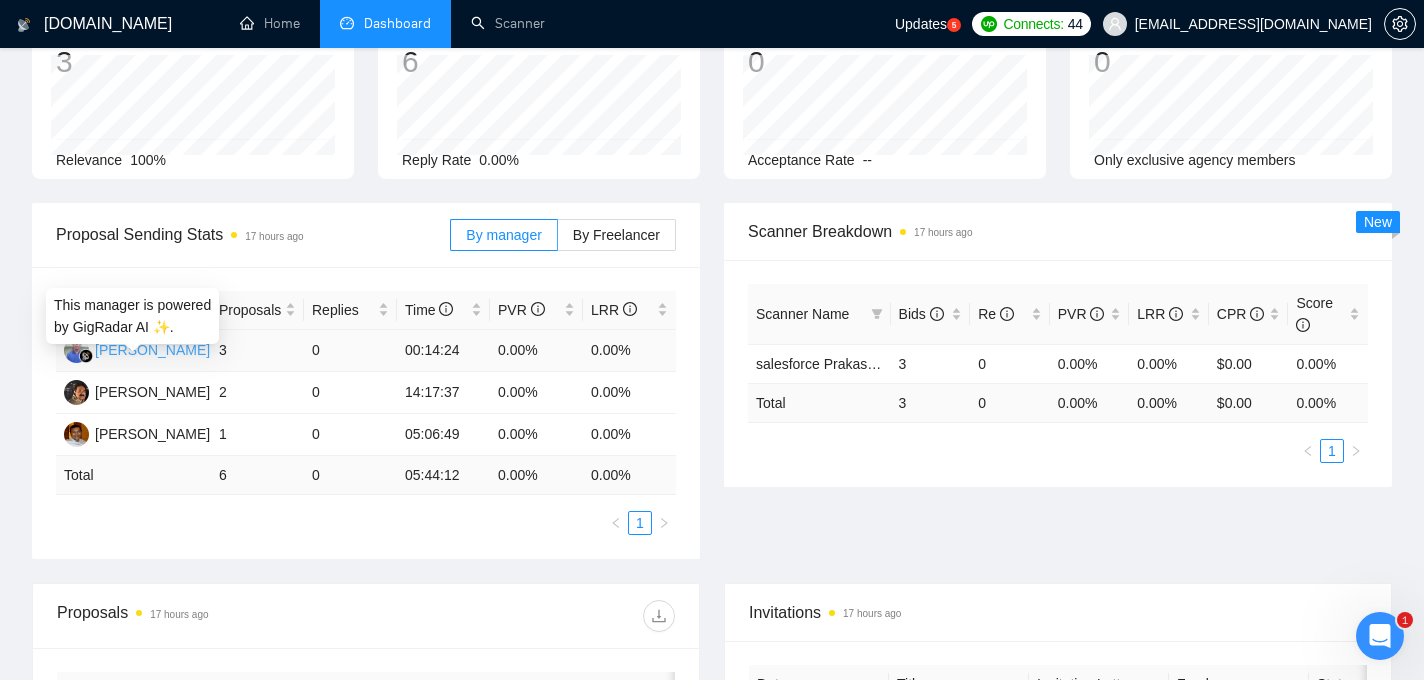 click on "[PERSON_NAME]" at bounding box center (152, 350) 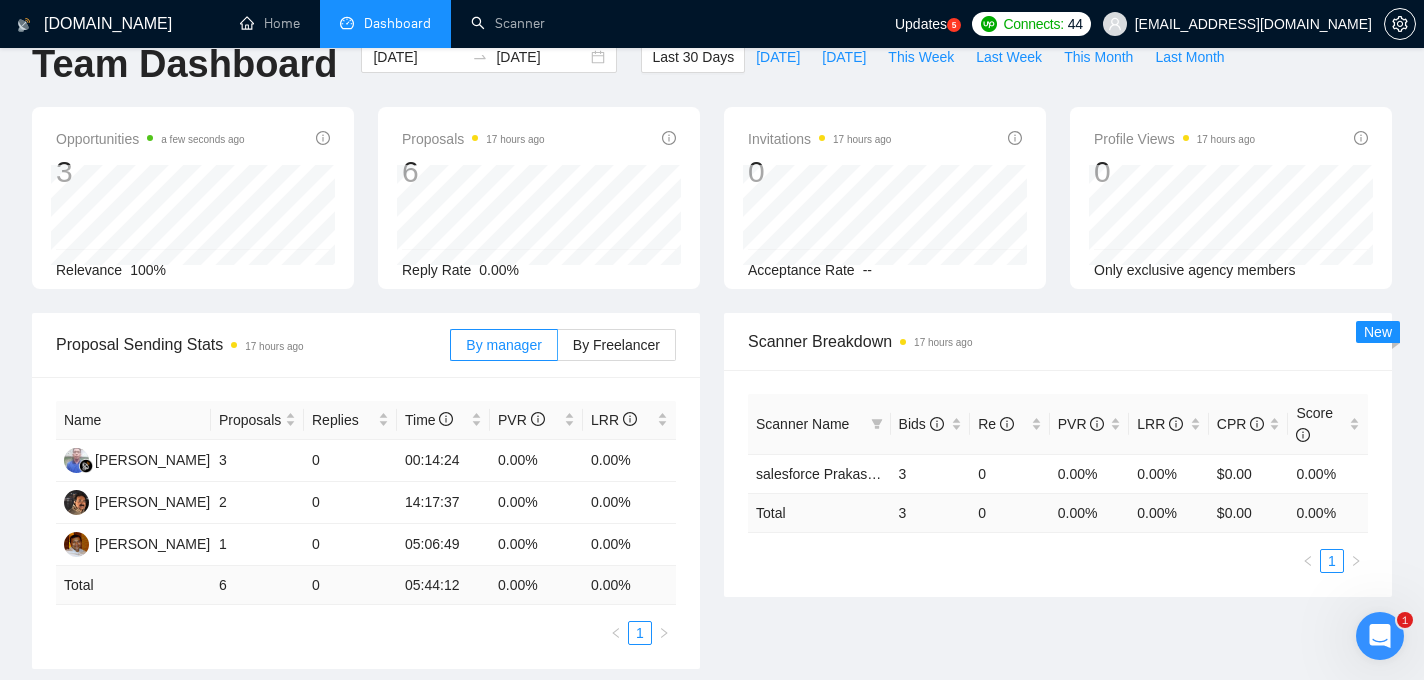 scroll, scrollTop: 50, scrollLeft: 0, axis: vertical 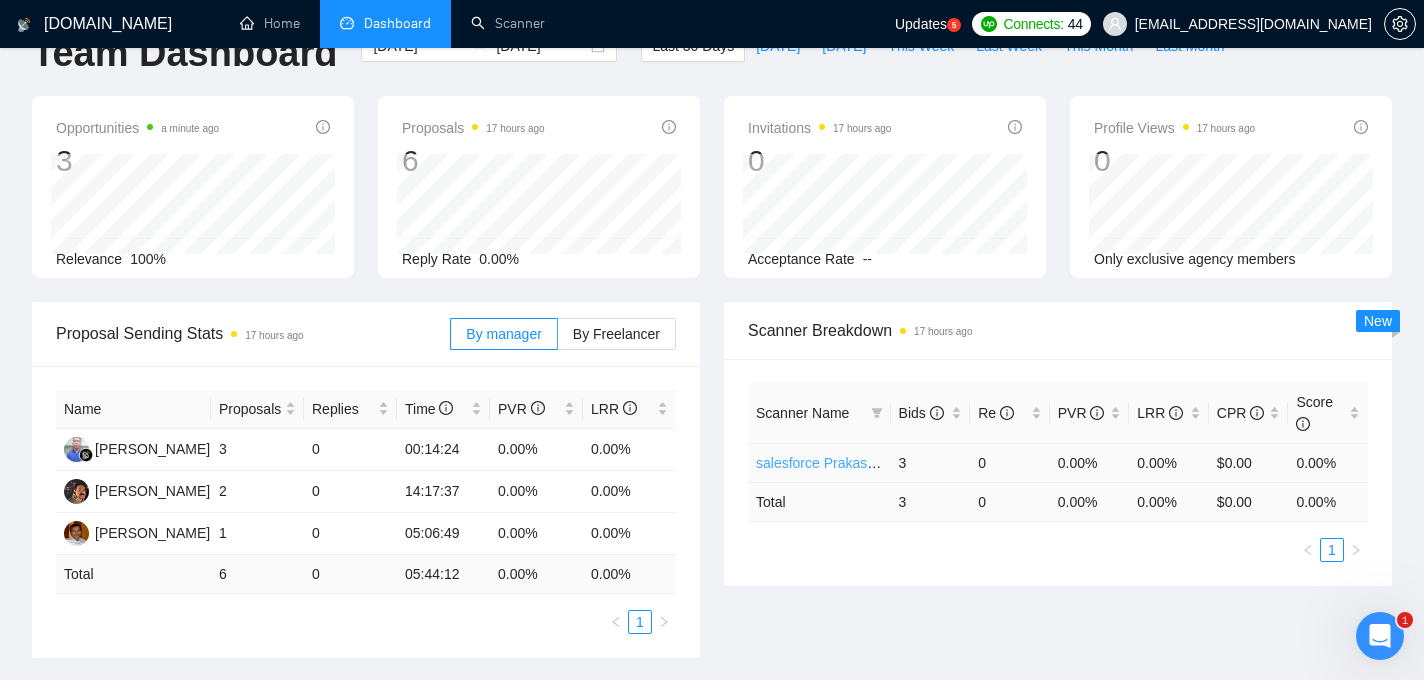 click on "salesforce Prakash Active" at bounding box center [836, 463] 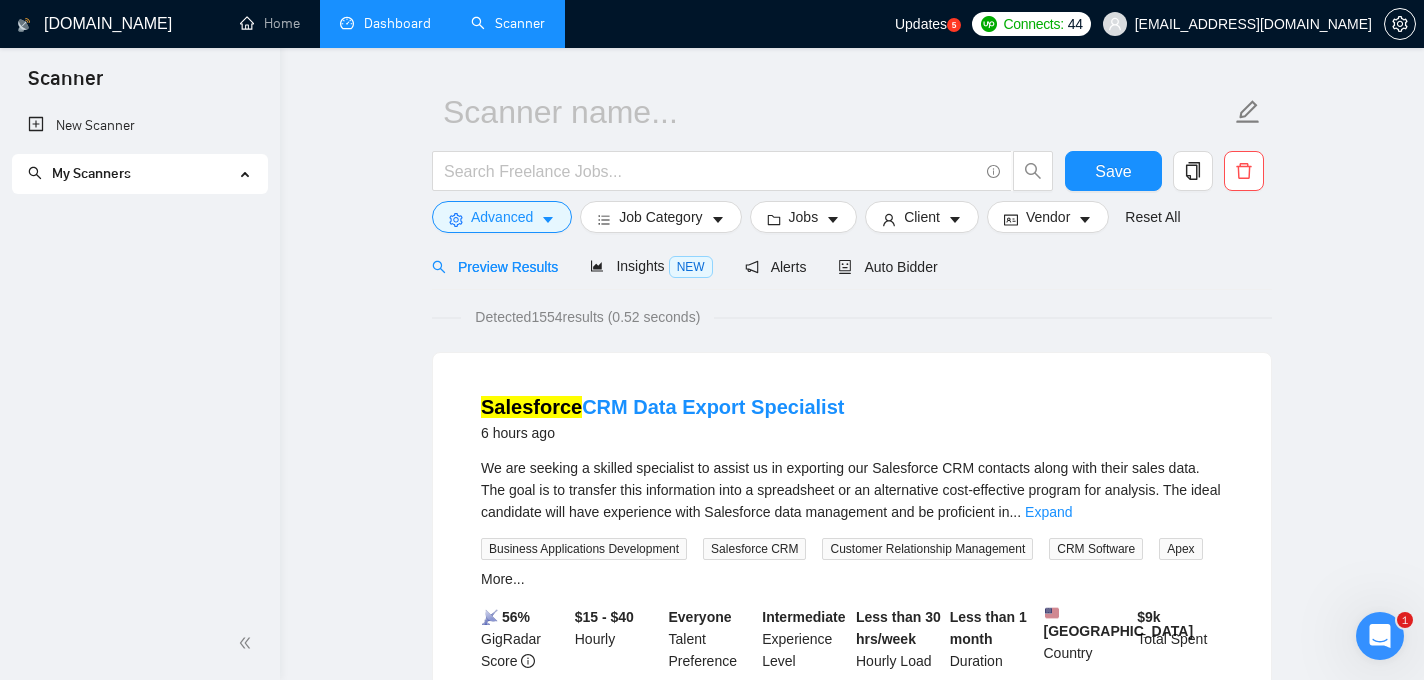 scroll, scrollTop: 330, scrollLeft: 0, axis: vertical 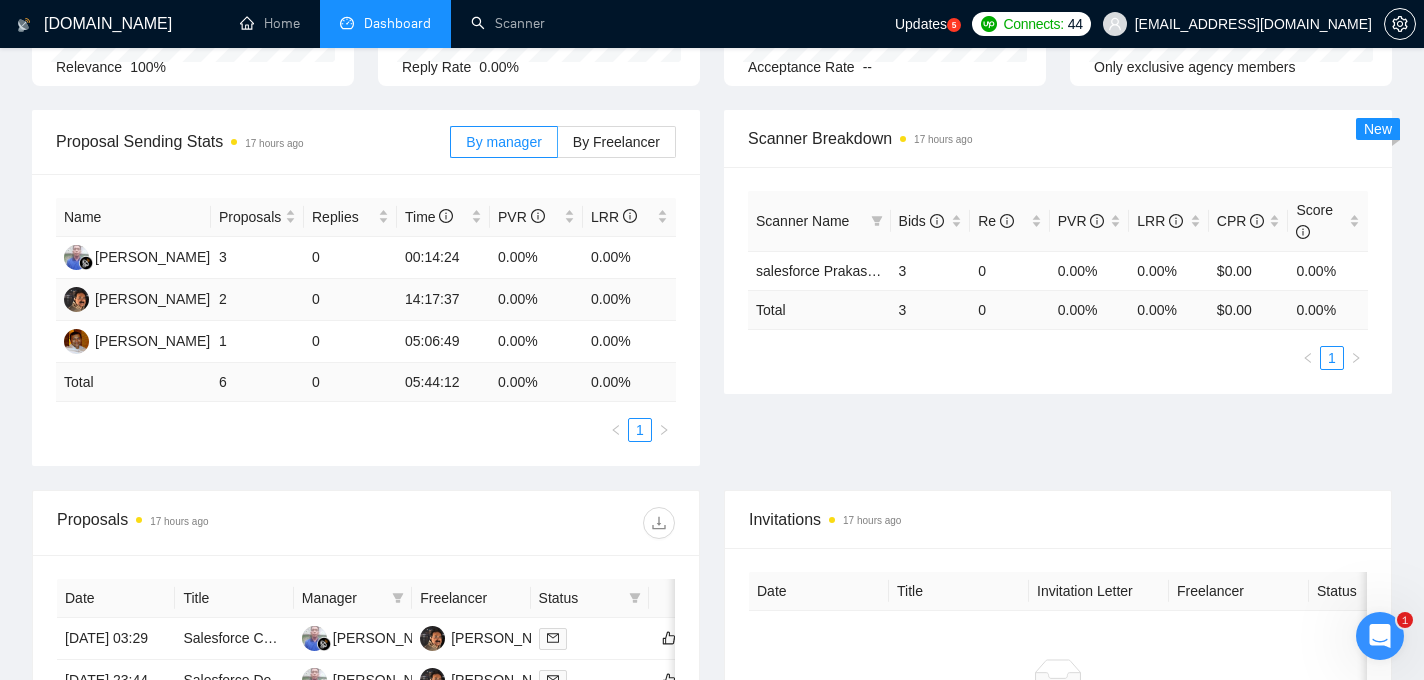 click on "14:17:37" at bounding box center (443, 300) 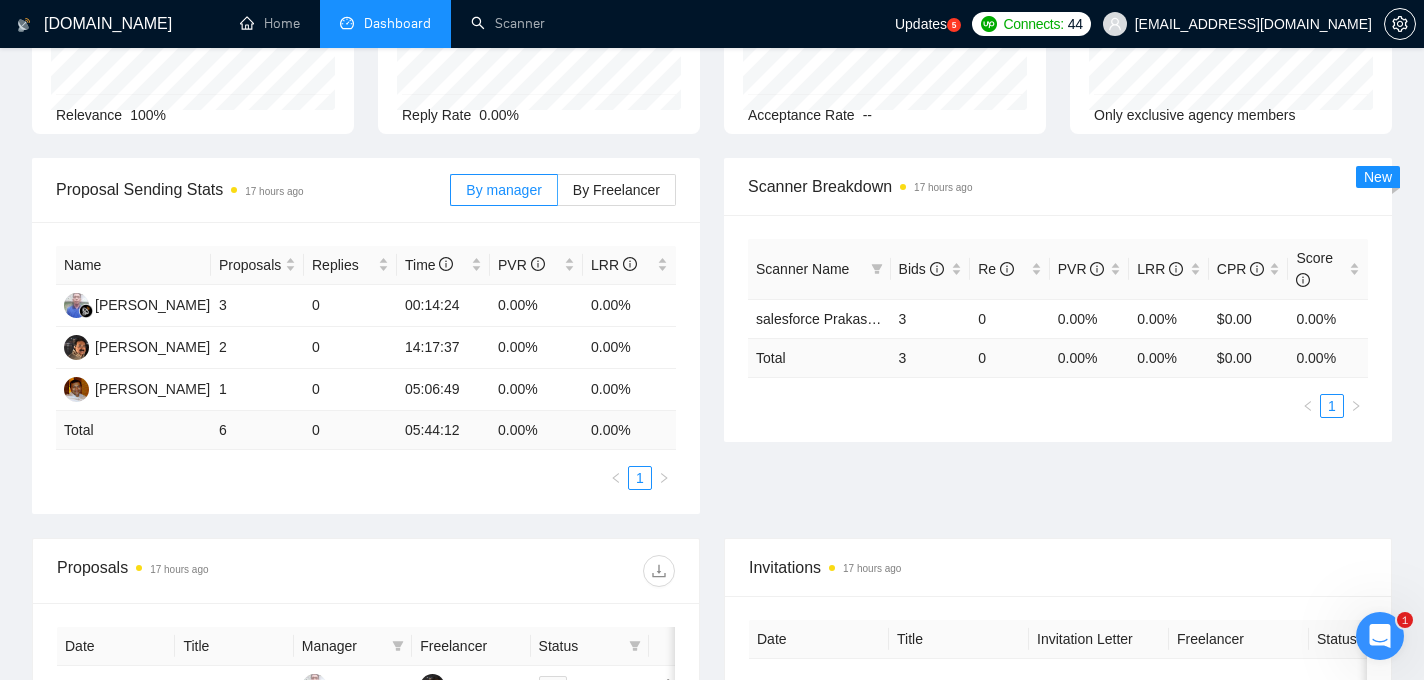 scroll, scrollTop: 0, scrollLeft: 0, axis: both 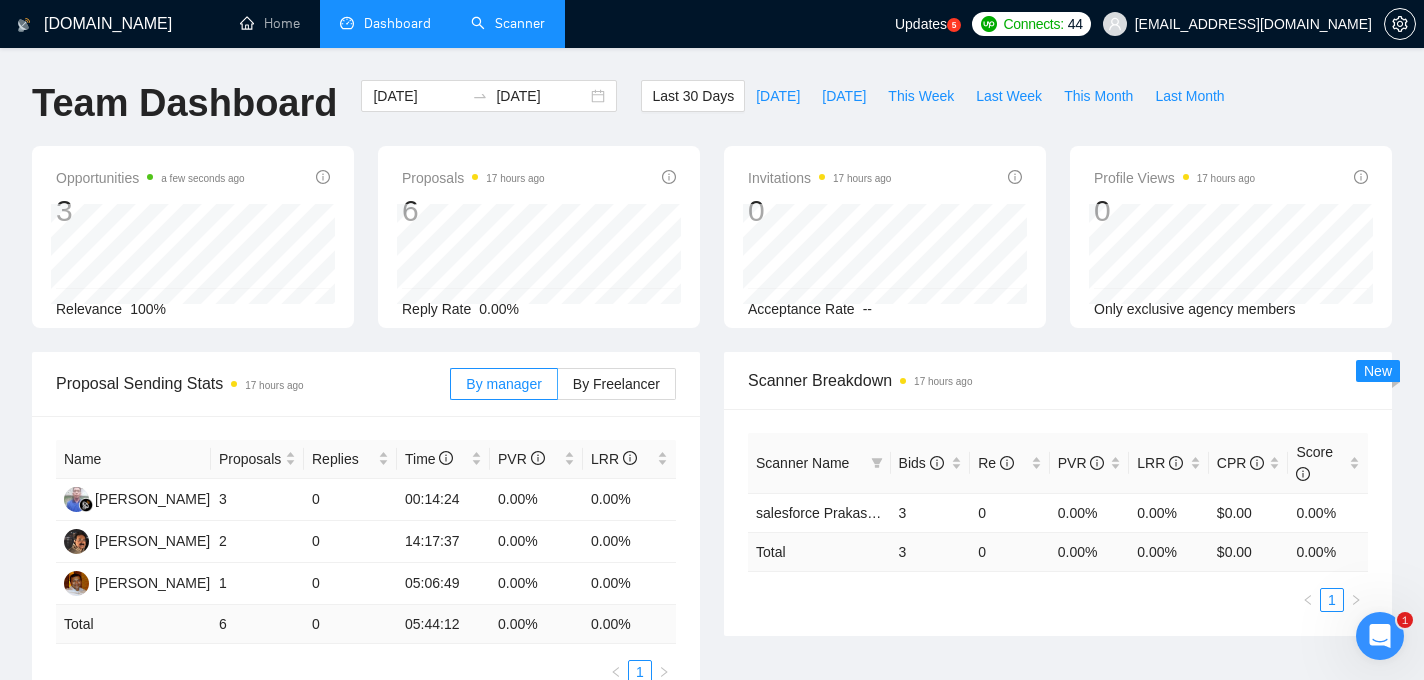 click on "Scanner" at bounding box center [508, 23] 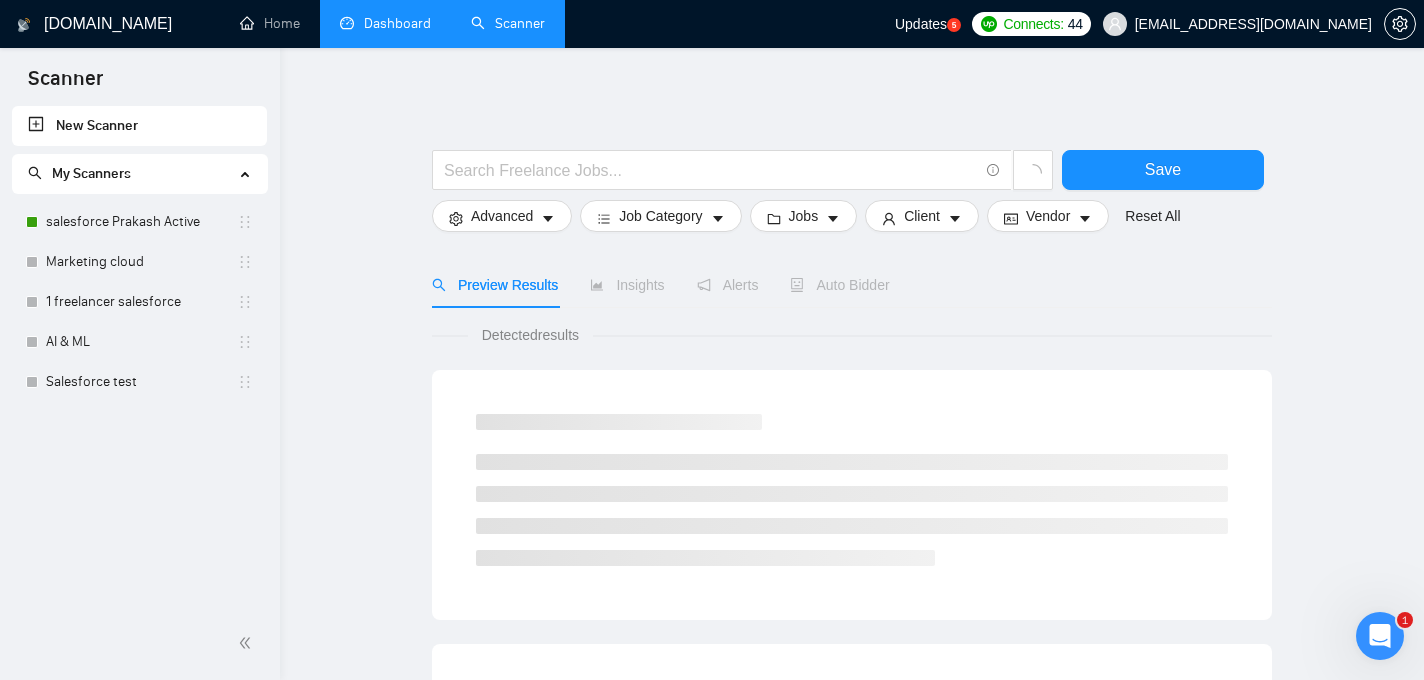 click on "My Scanners" at bounding box center [131, 174] 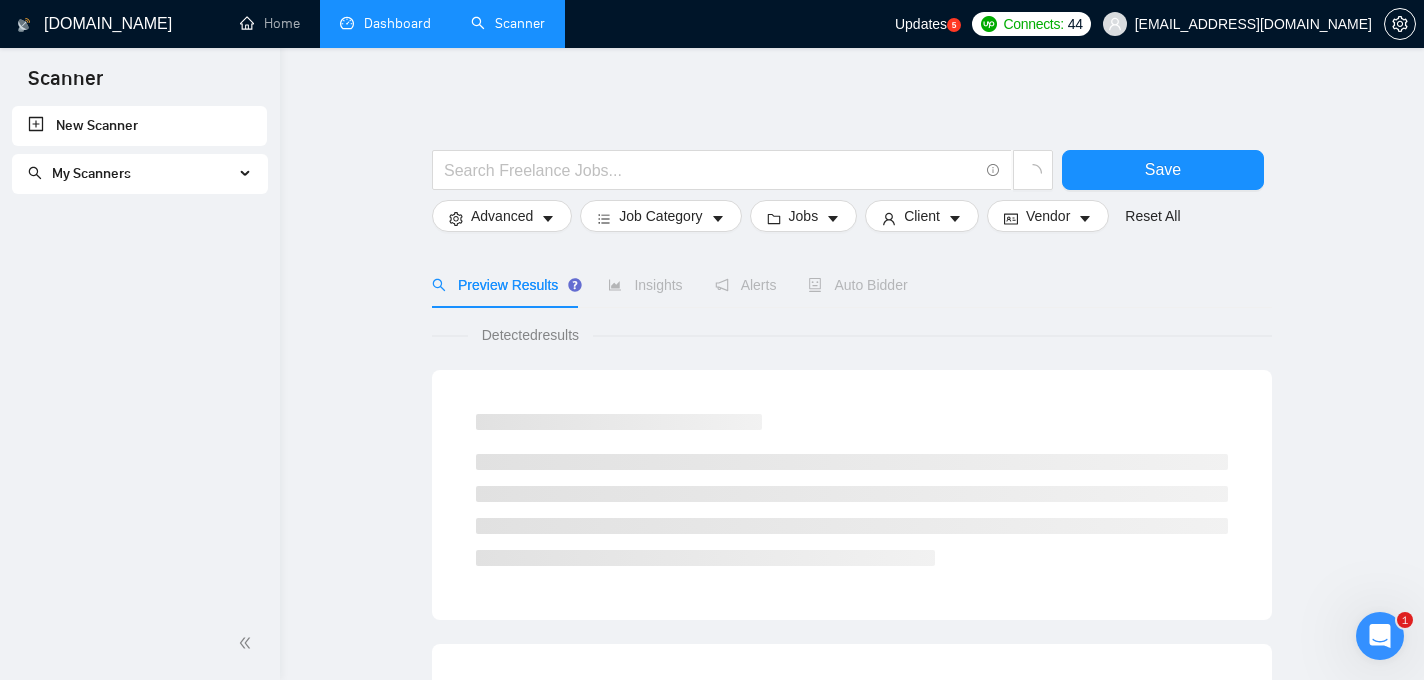 click on "New Scanner" at bounding box center (139, 126) 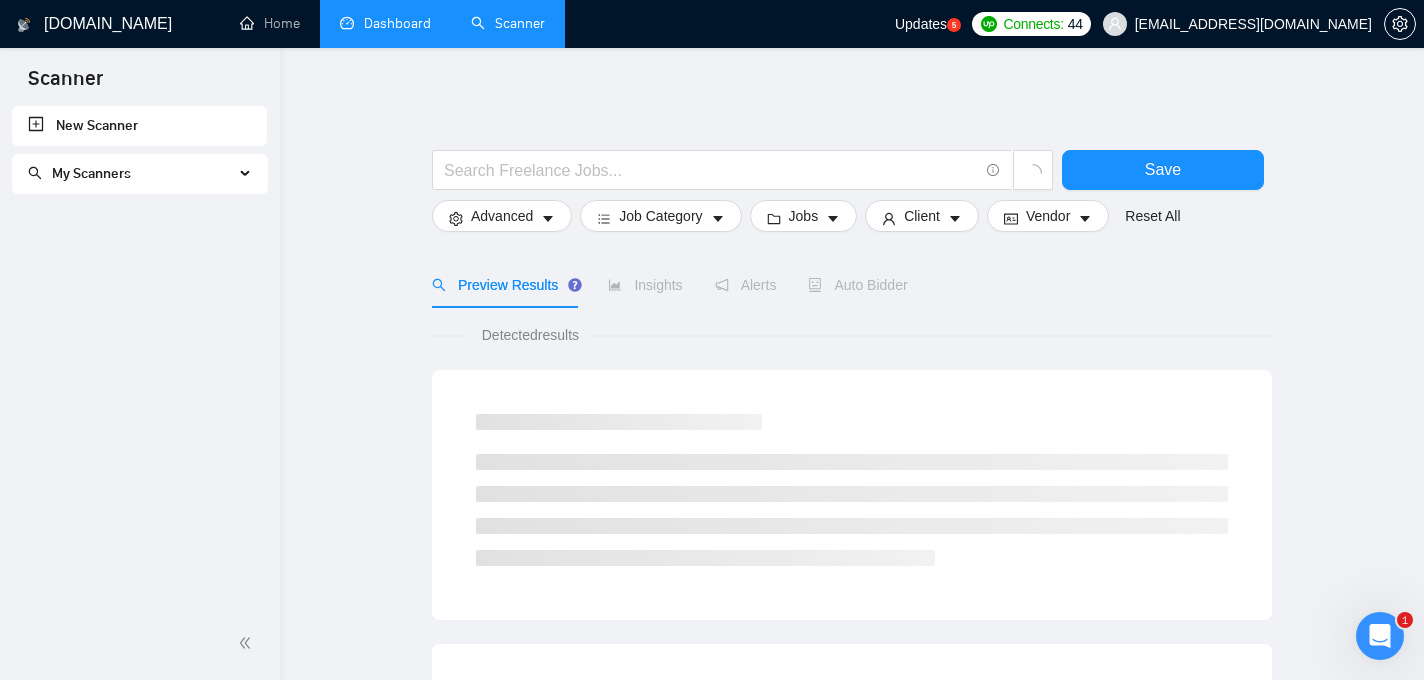 click on "My Scanners" at bounding box center (140, 174) 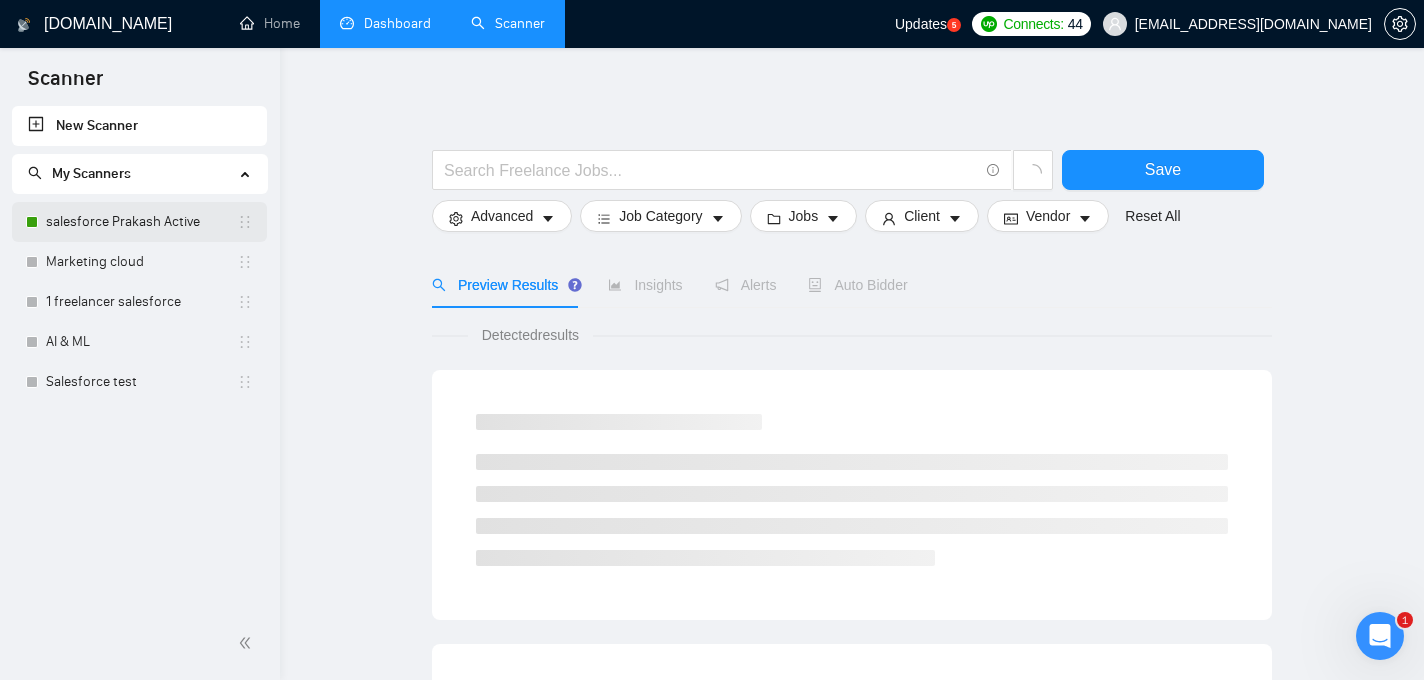 click on "salesforce Prakash Active" at bounding box center (141, 222) 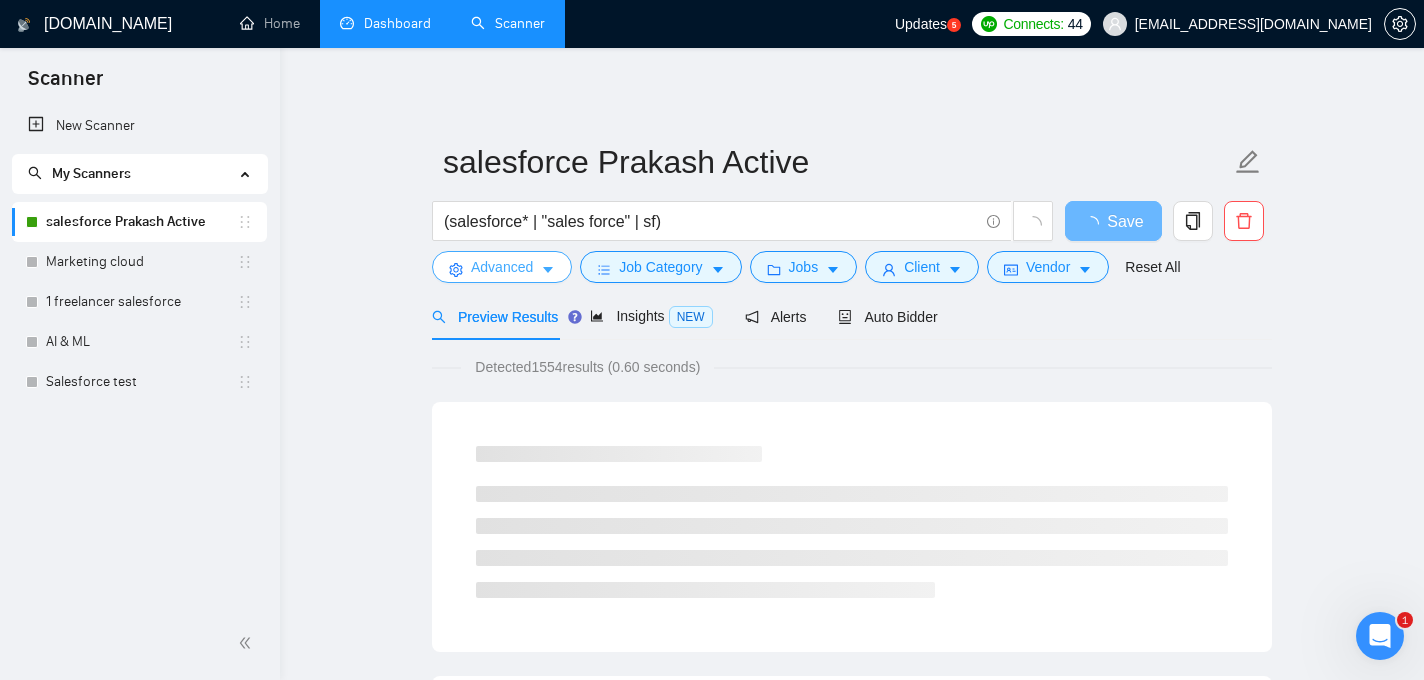 click 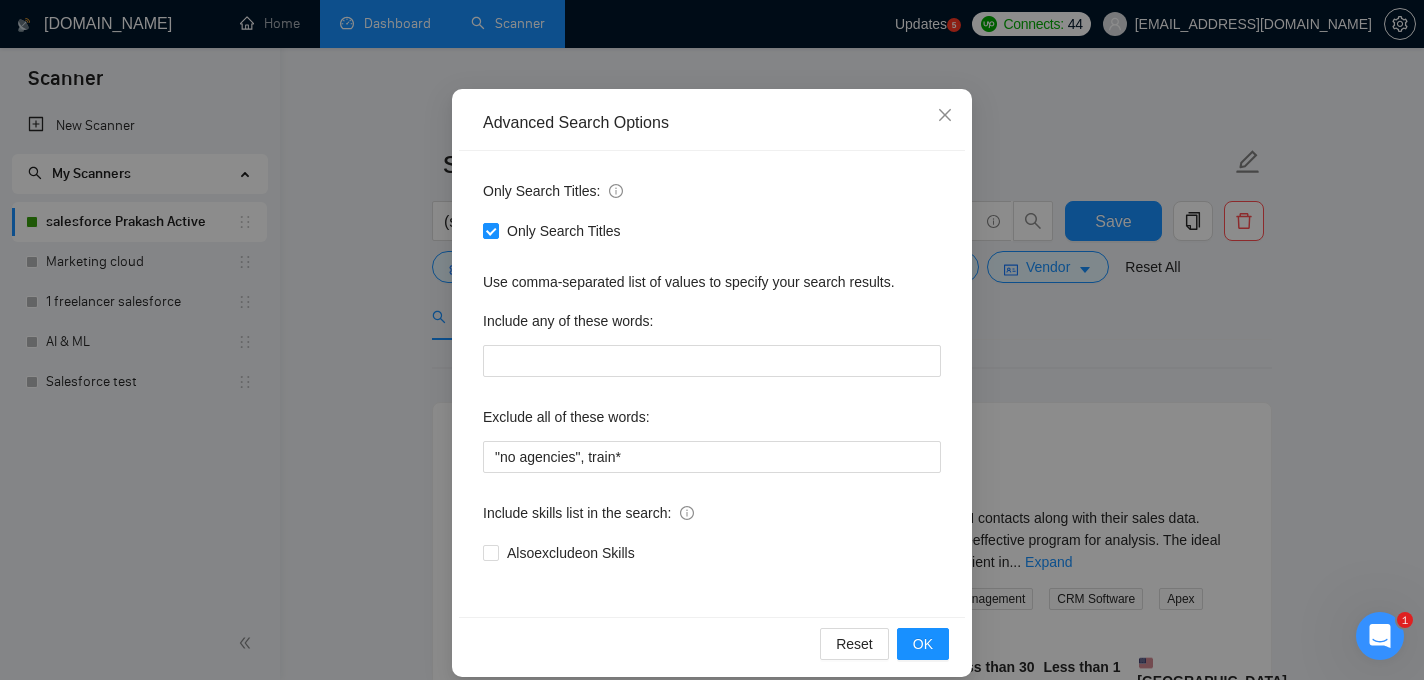 scroll, scrollTop: 152, scrollLeft: 0, axis: vertical 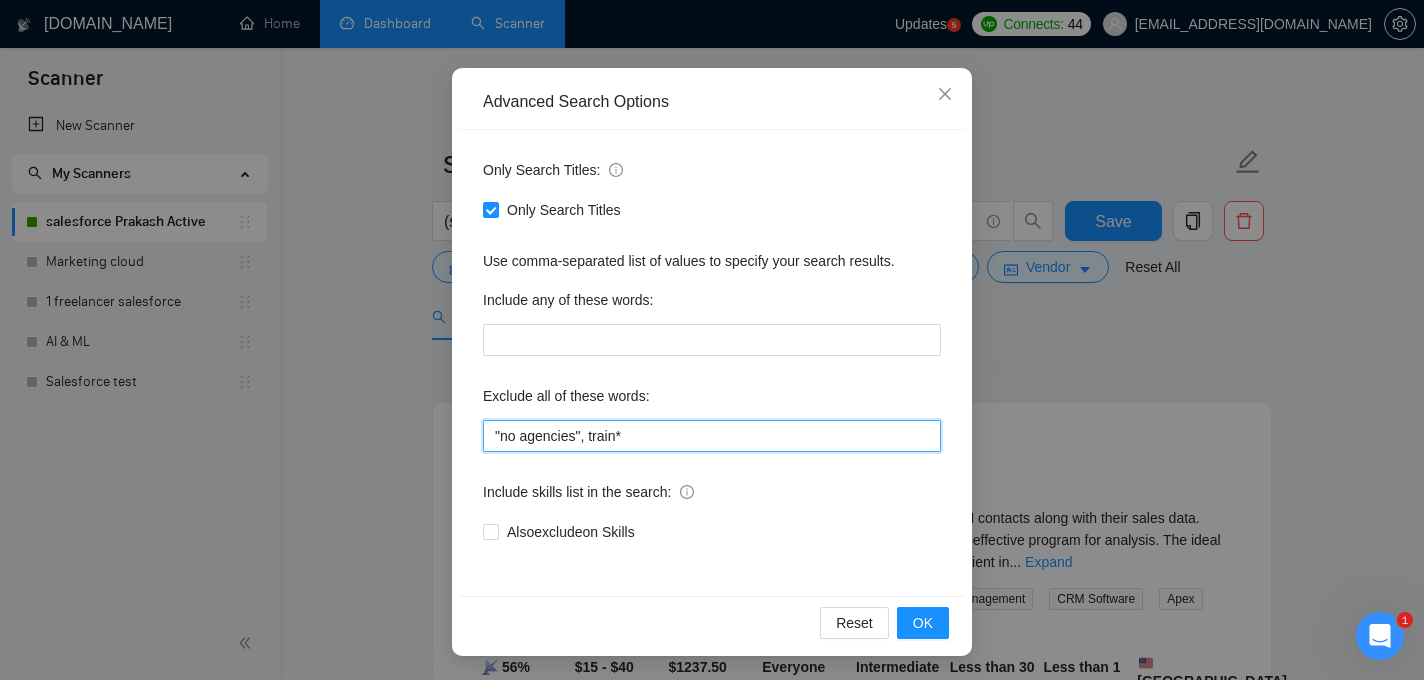 click on ""no agencies", train*" at bounding box center [712, 436] 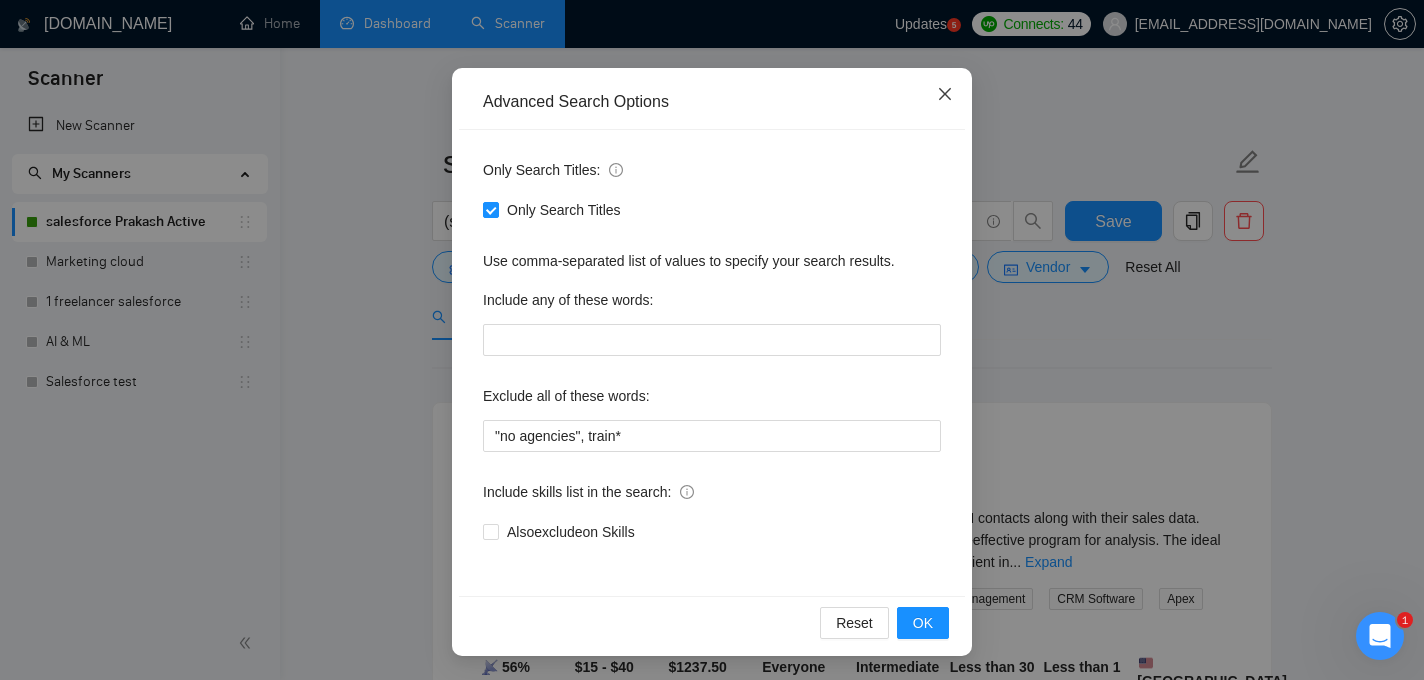 click at bounding box center [945, 95] 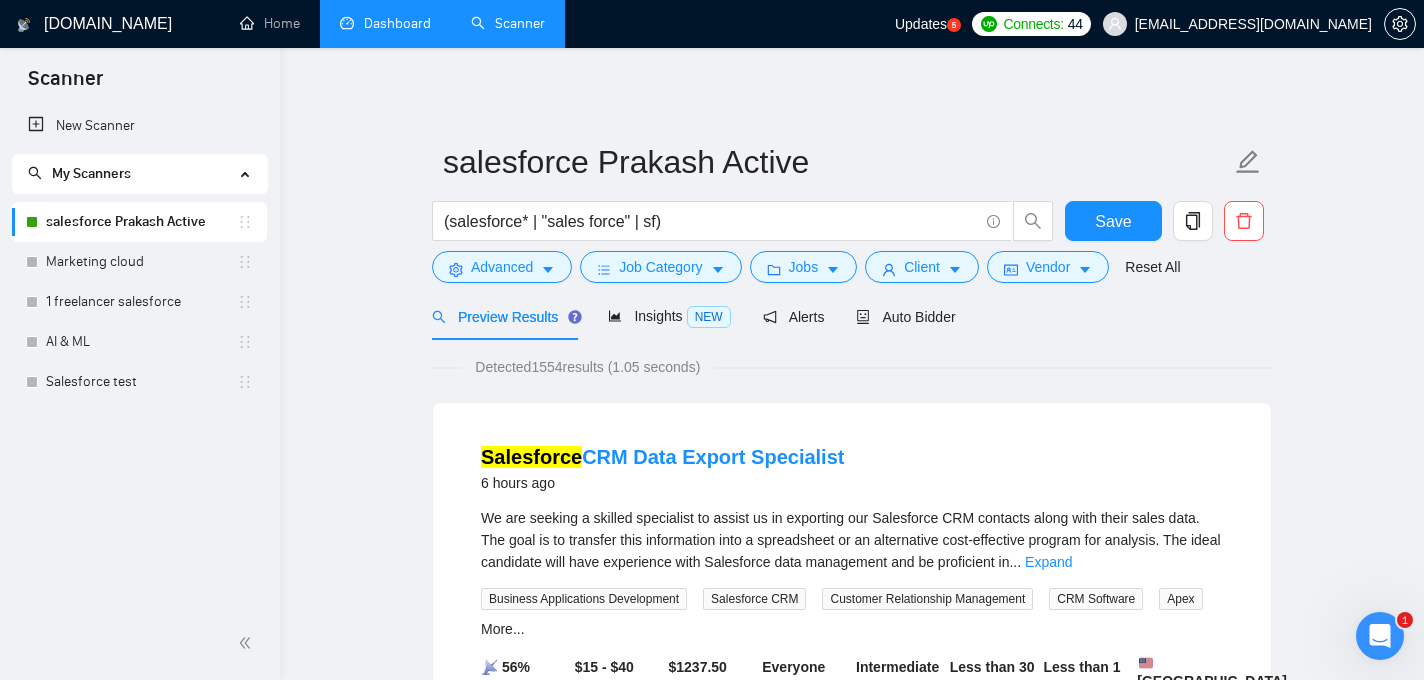 scroll, scrollTop: 52, scrollLeft: 0, axis: vertical 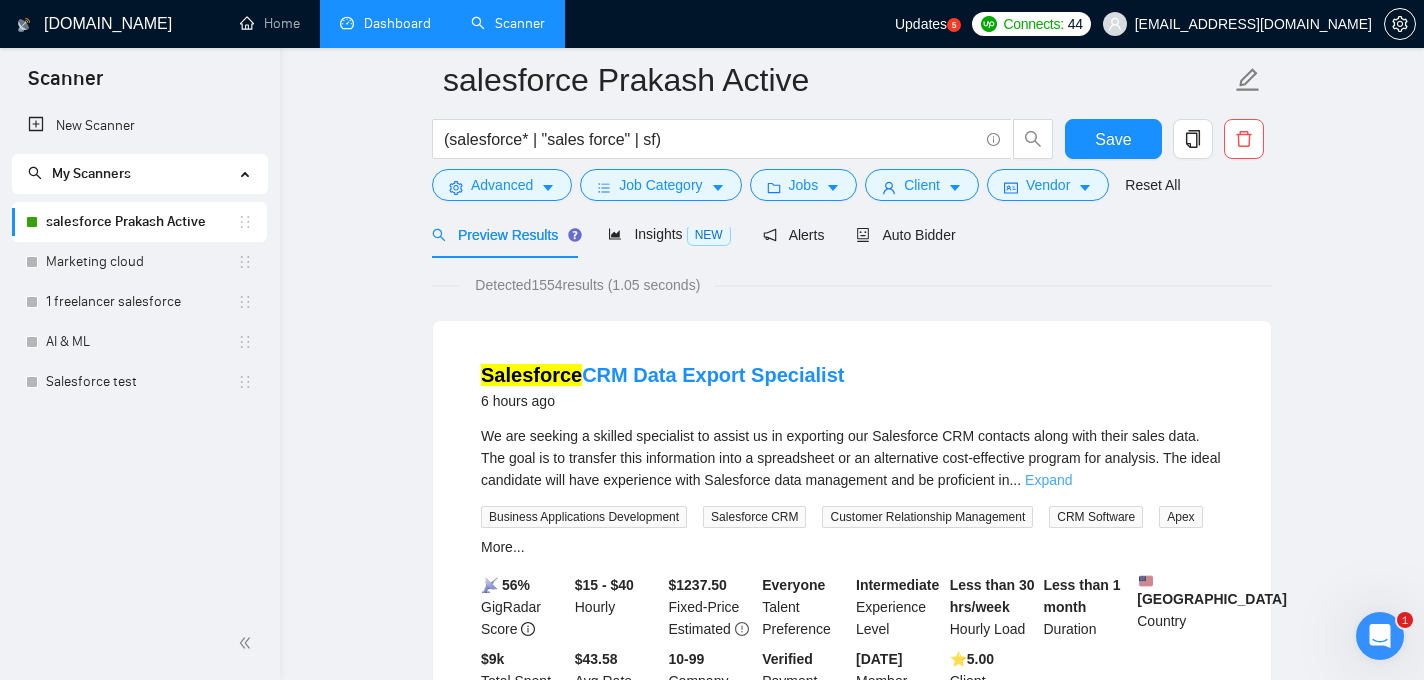 click on "Expand" at bounding box center [1048, 480] 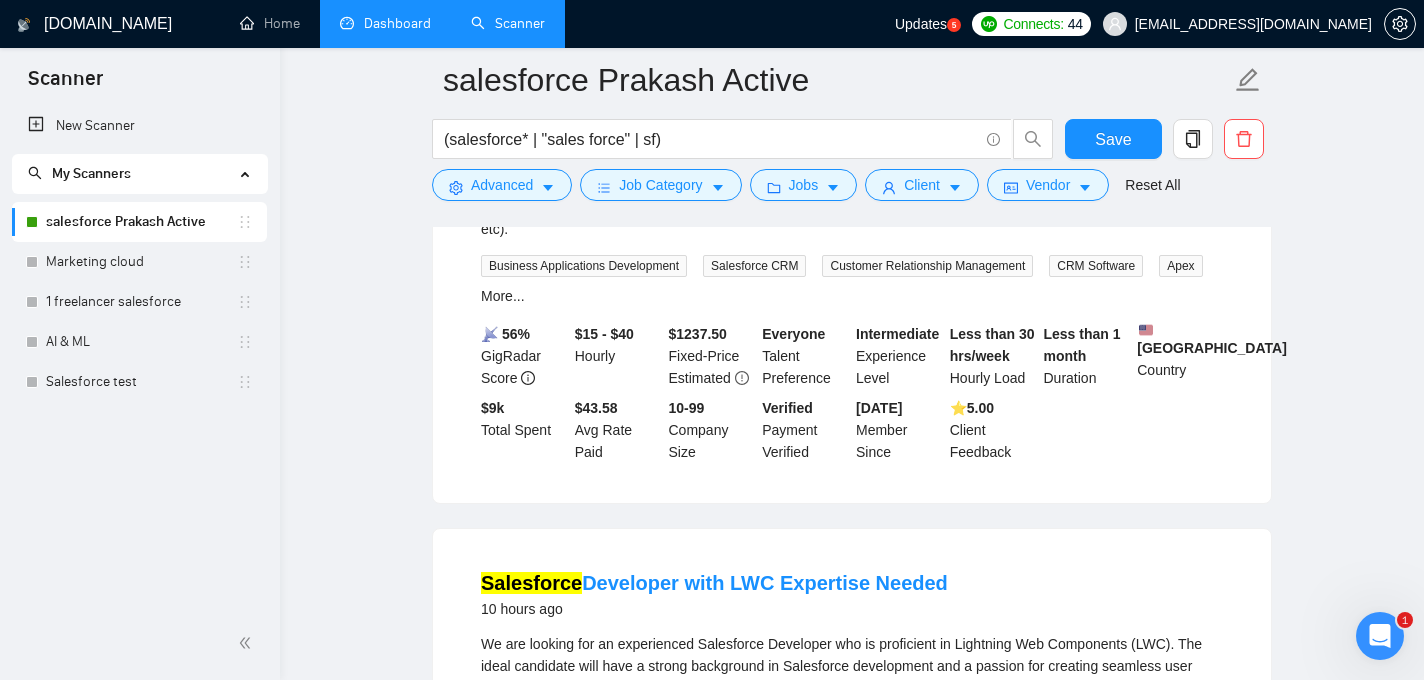 scroll, scrollTop: 439, scrollLeft: 0, axis: vertical 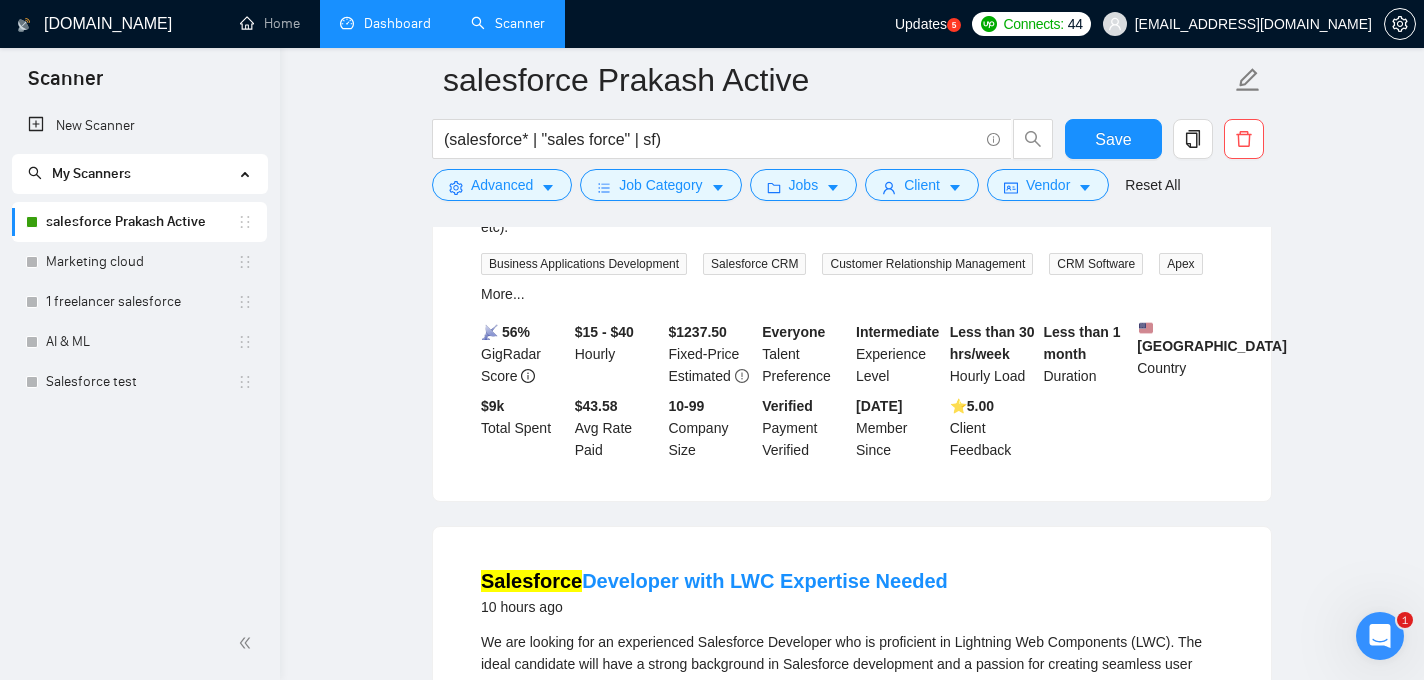click on "⭐️  5.00 Client Feedback" at bounding box center (993, 428) 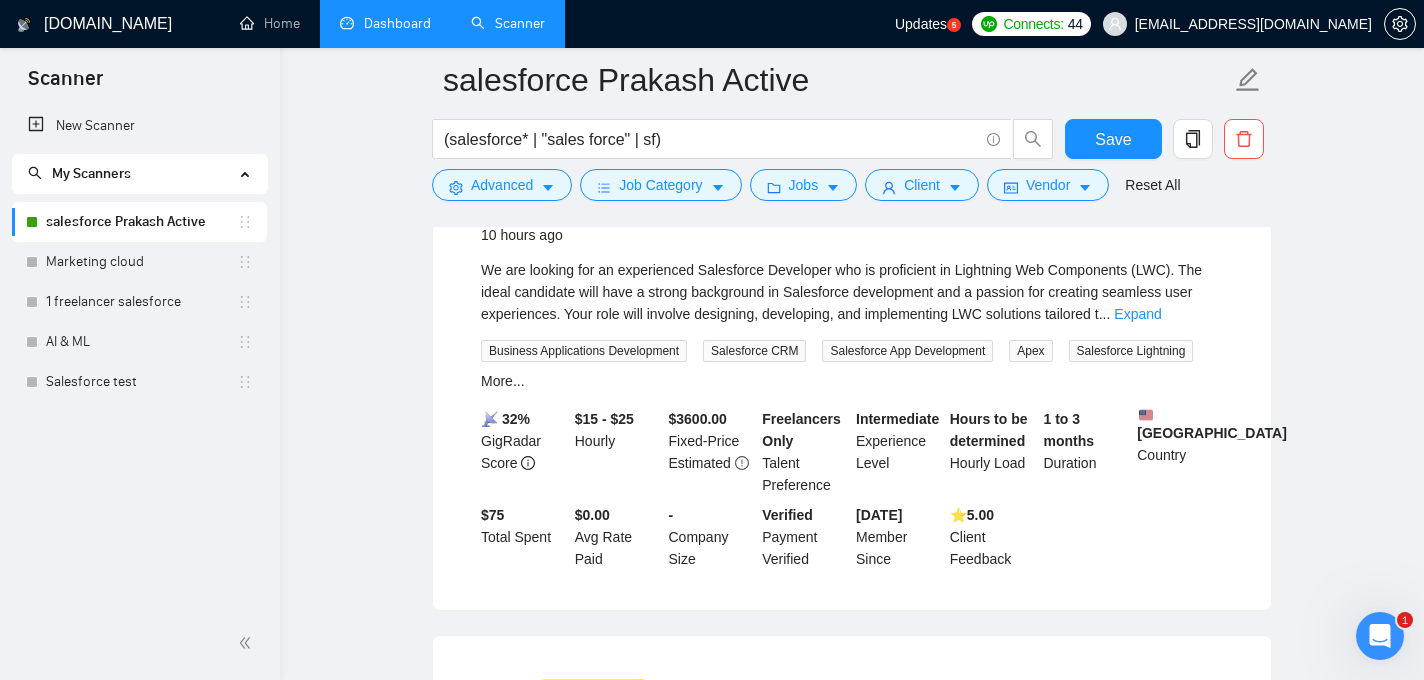 scroll, scrollTop: 816, scrollLeft: 0, axis: vertical 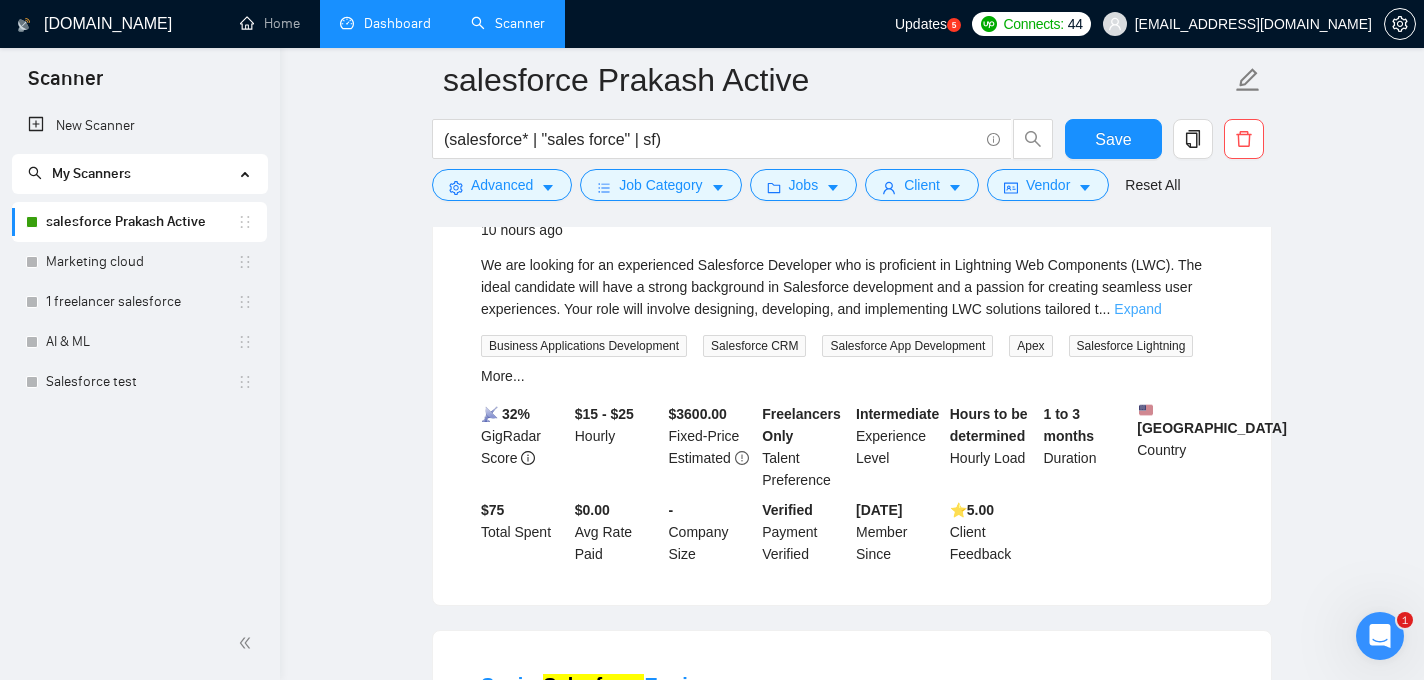 click on "Expand" at bounding box center [1137, 309] 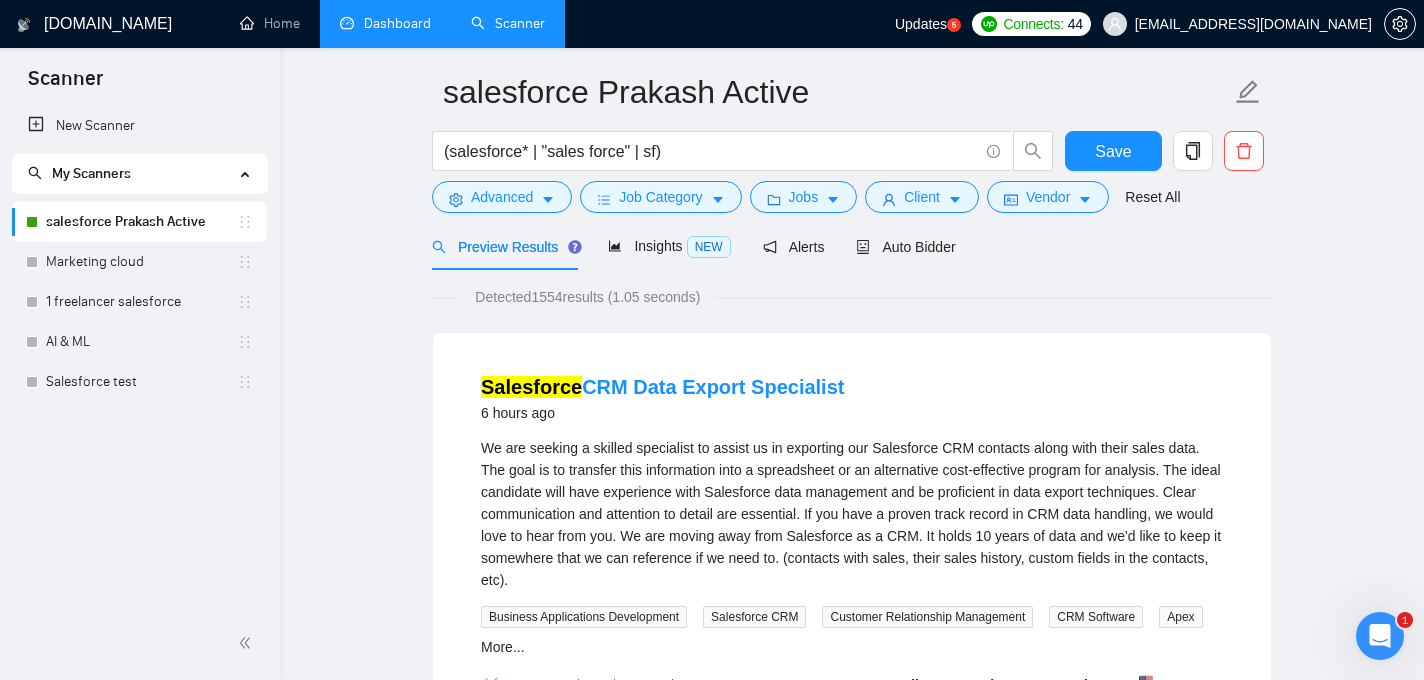 scroll, scrollTop: 72, scrollLeft: 0, axis: vertical 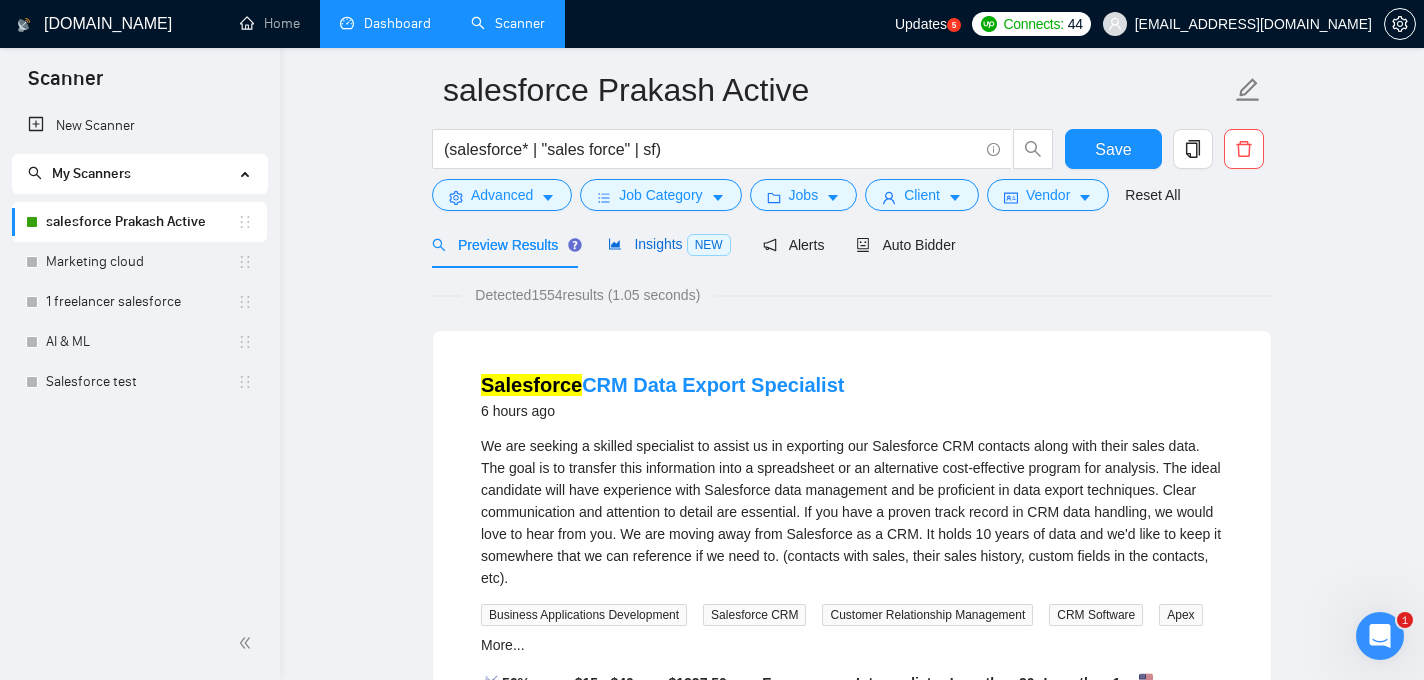 click on "NEW" at bounding box center (709, 245) 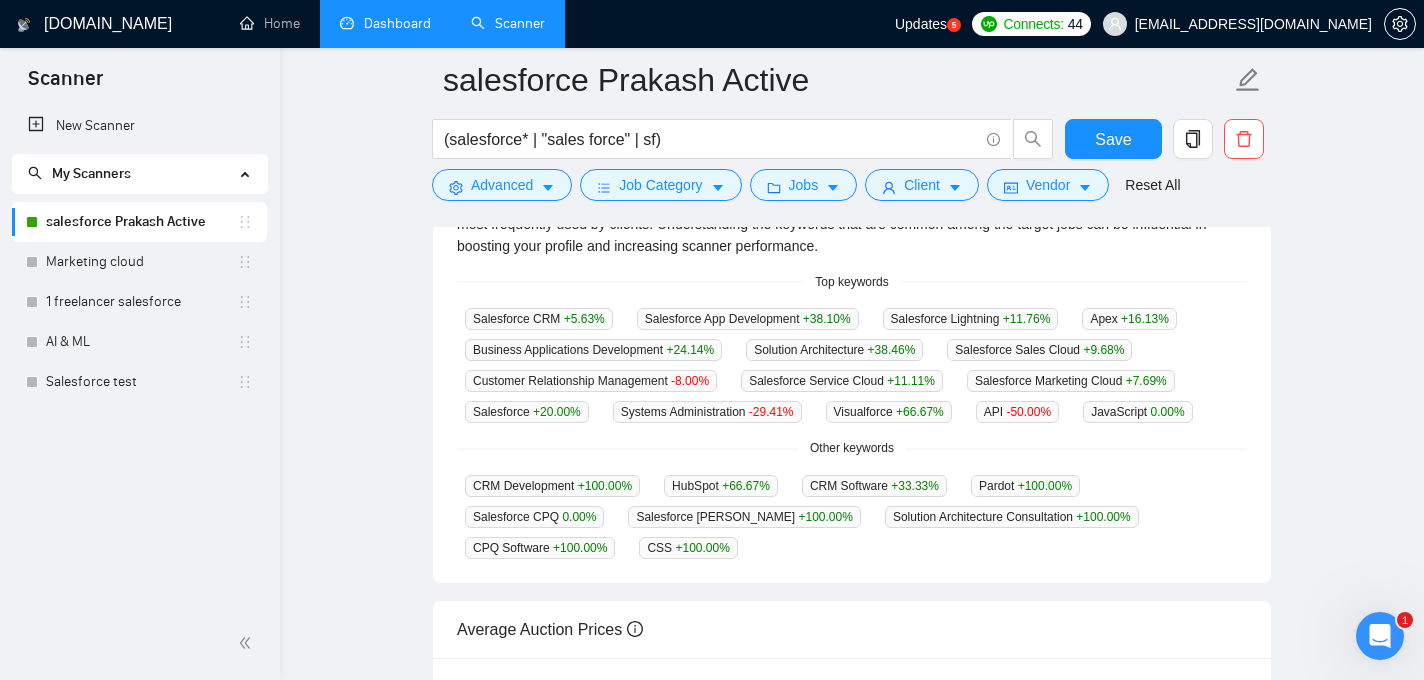 scroll, scrollTop: 0, scrollLeft: 0, axis: both 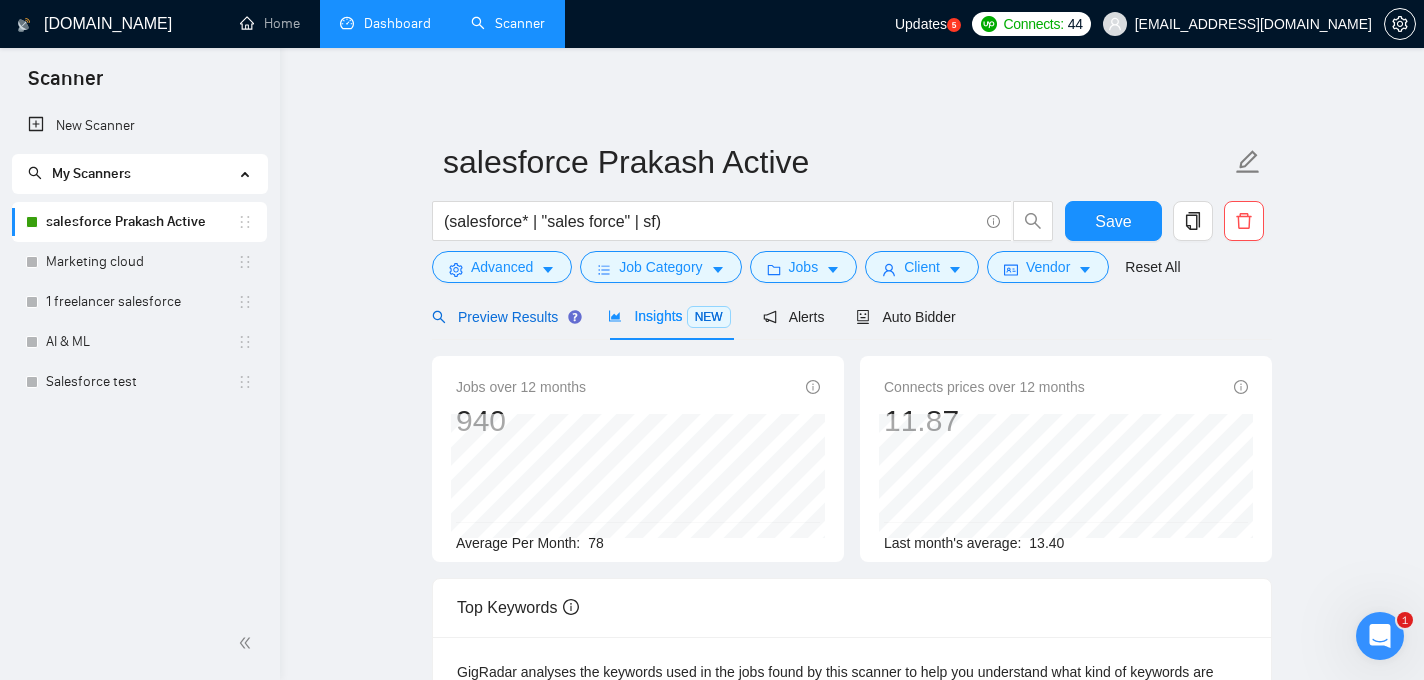 click on "Preview Results" at bounding box center [504, 317] 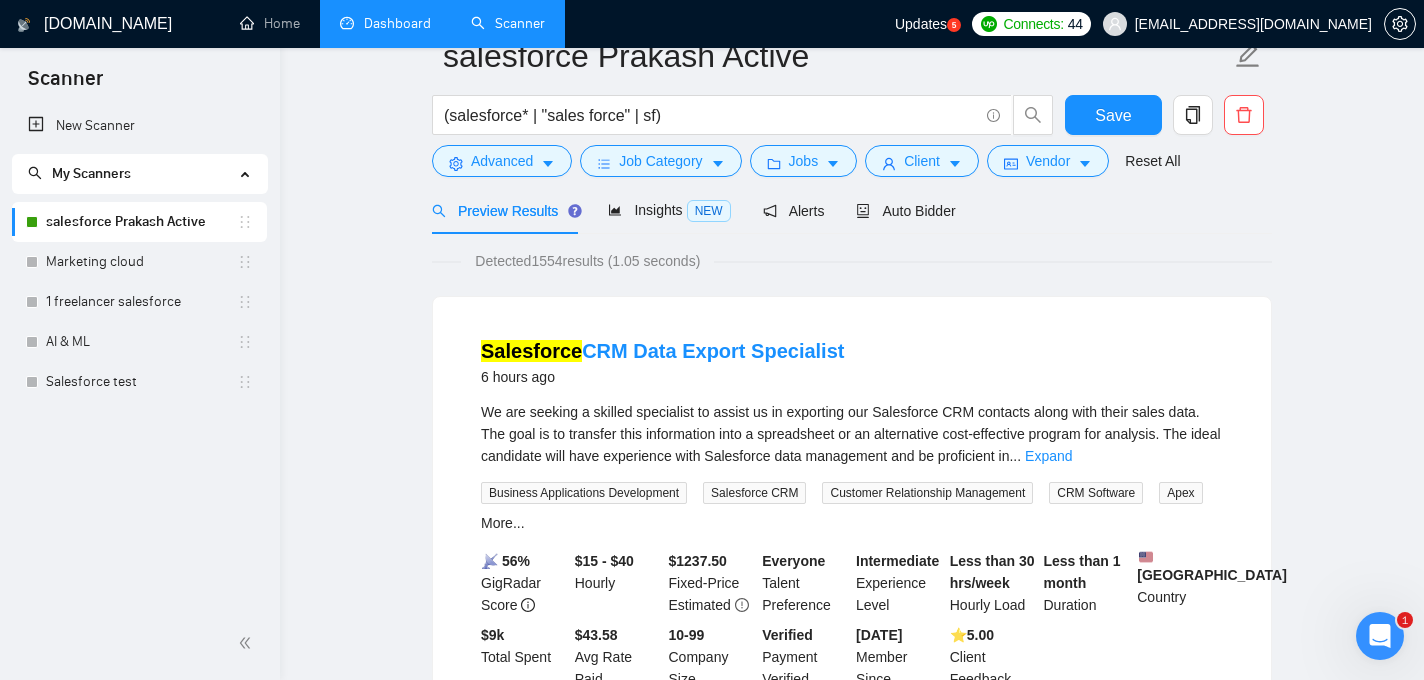 scroll, scrollTop: 0, scrollLeft: 0, axis: both 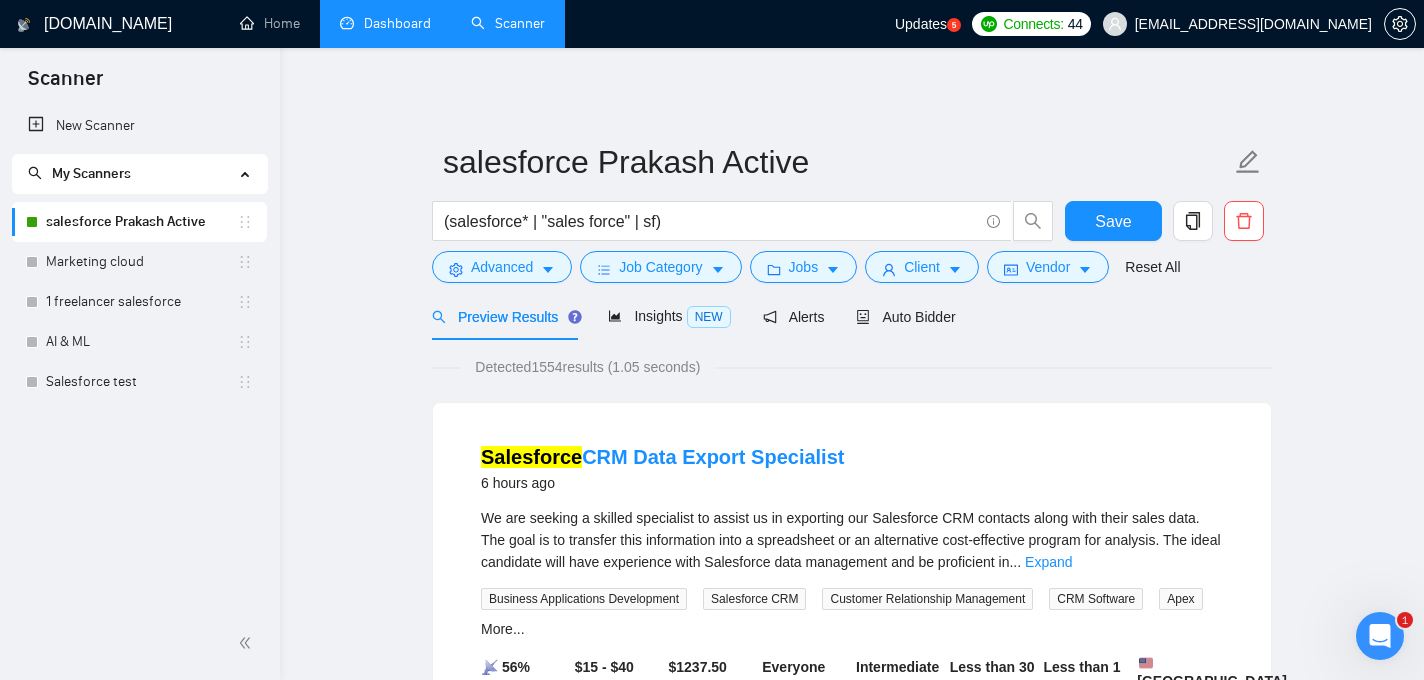 click on "Updates" at bounding box center (921, 24) 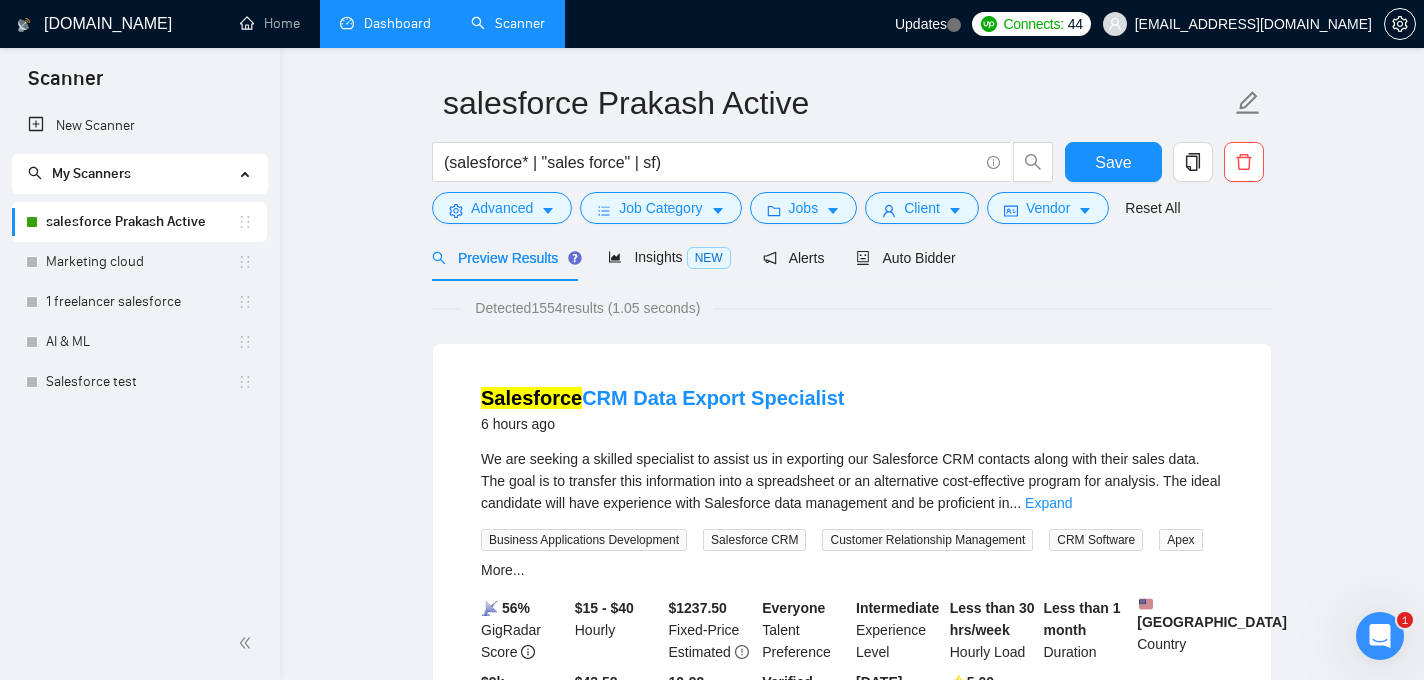 scroll, scrollTop: 61, scrollLeft: 0, axis: vertical 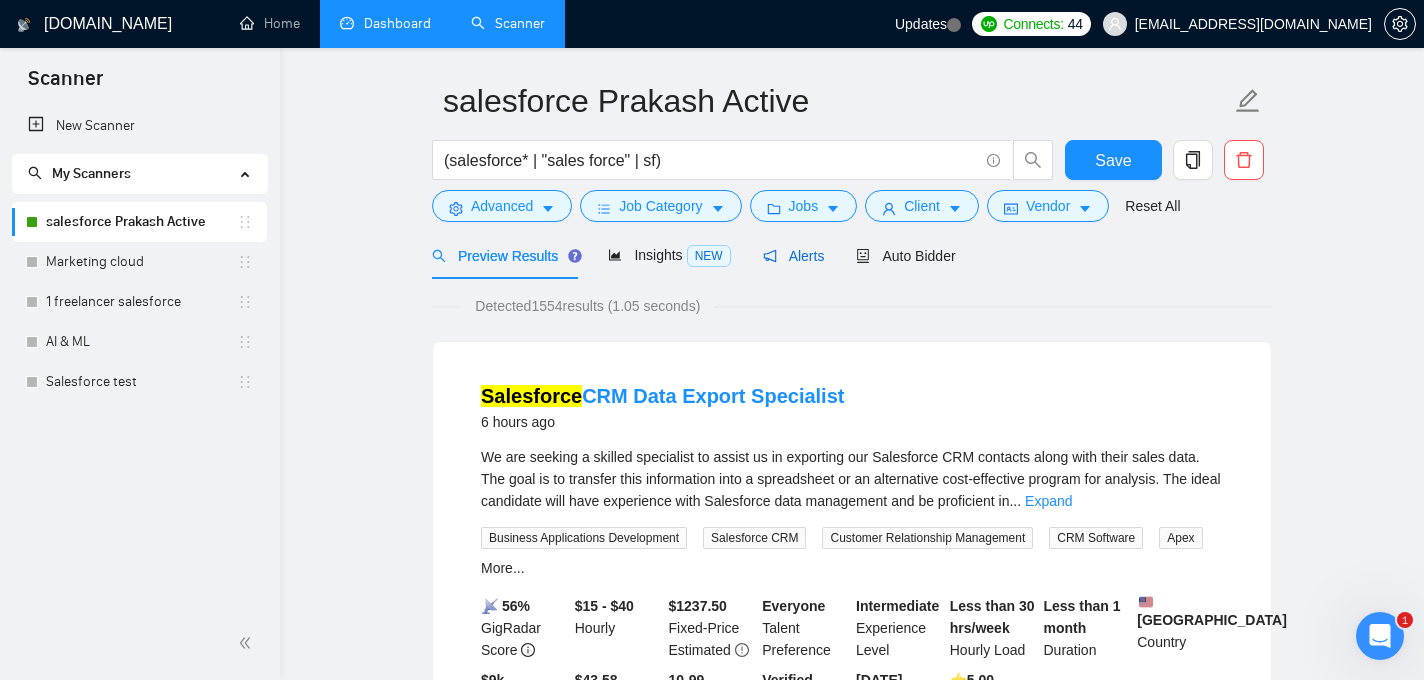 click on "Alerts" at bounding box center (794, 256) 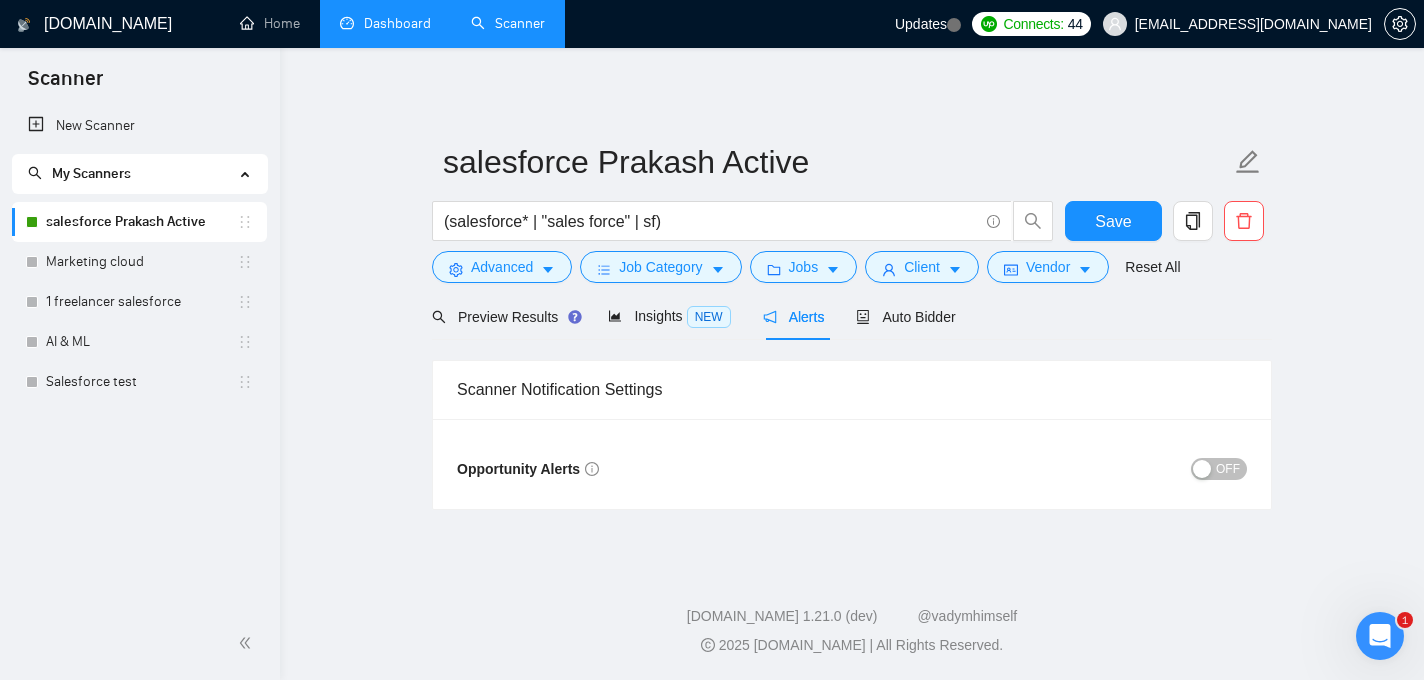 scroll, scrollTop: 0, scrollLeft: 0, axis: both 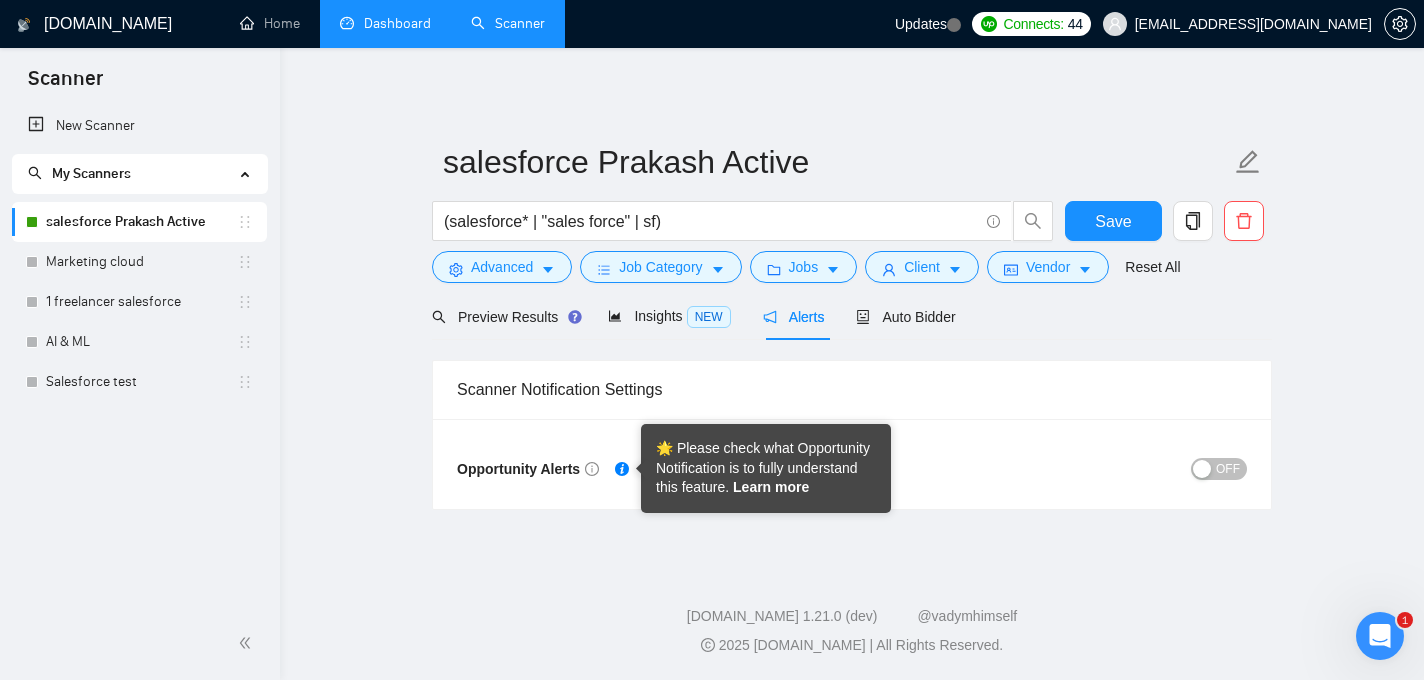 click on "Learn more" at bounding box center [771, 487] 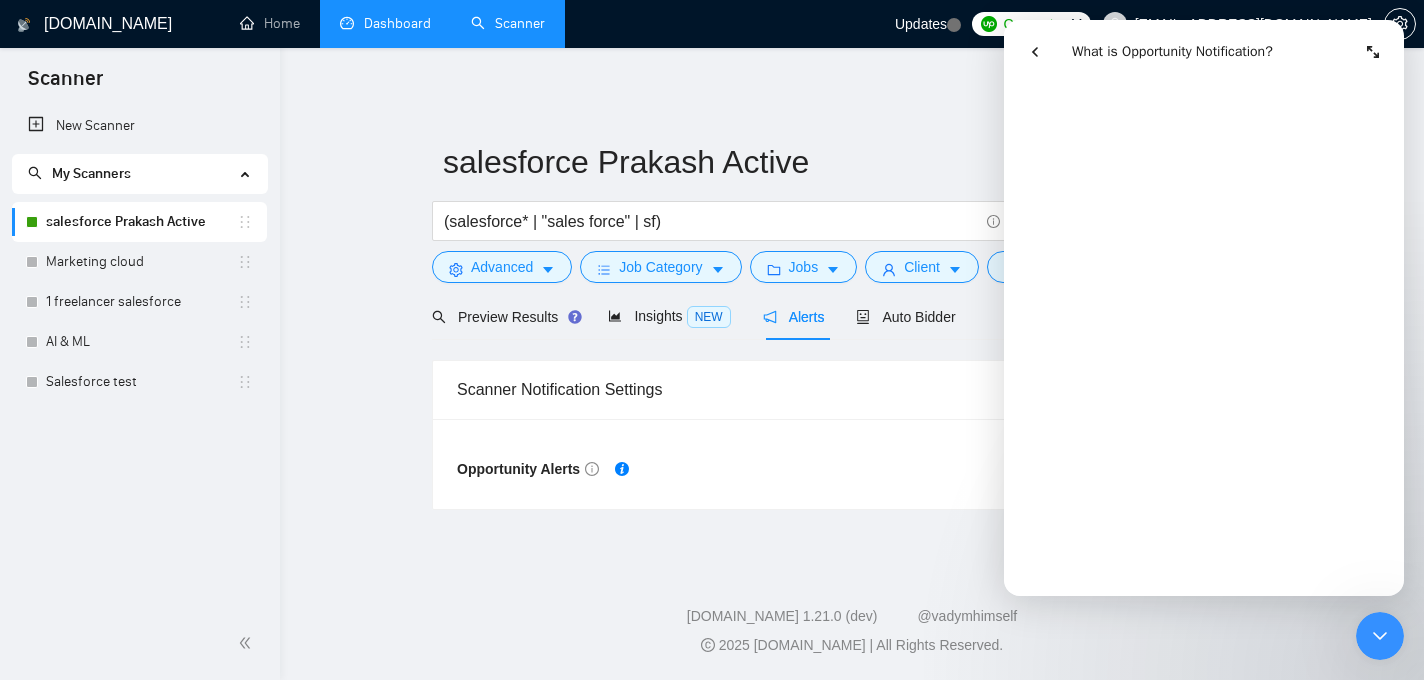 scroll, scrollTop: 2809, scrollLeft: 0, axis: vertical 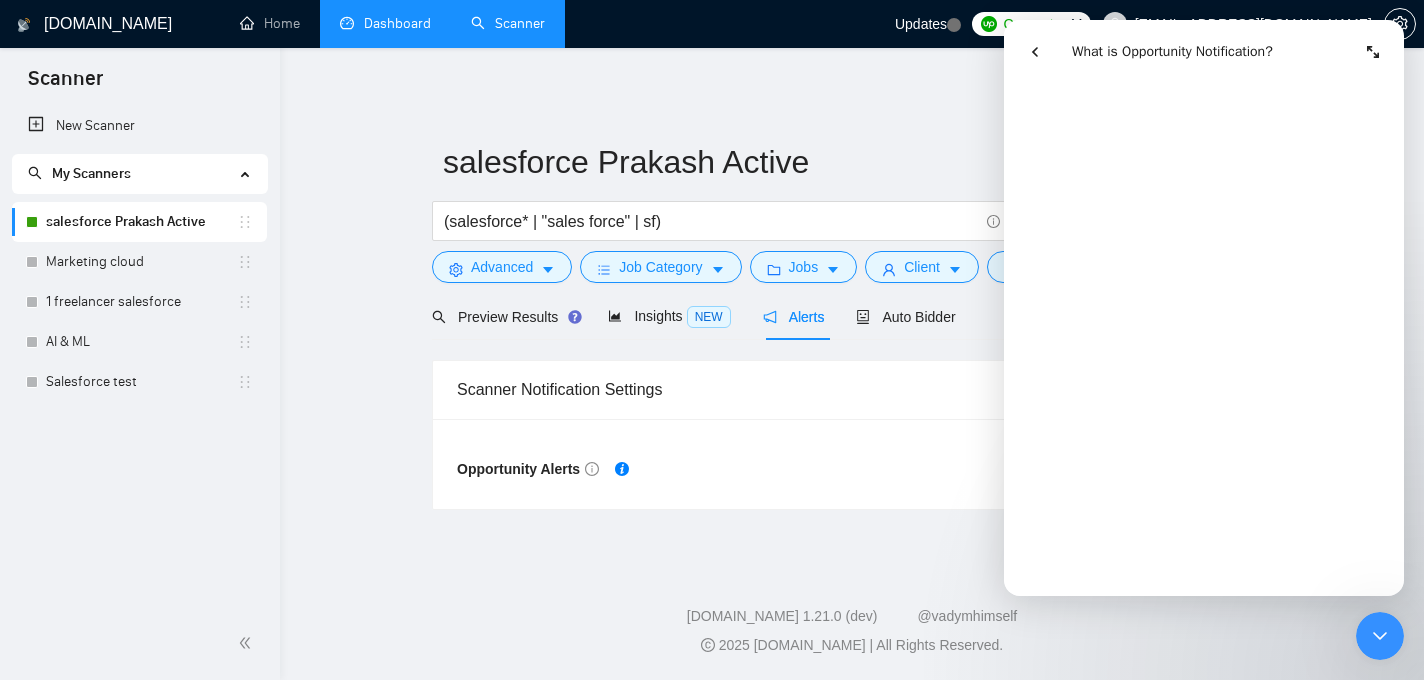 click on "salesforce Prakash Active (salesforce* | "sales force" | sf) Save Advanced   Job Category   Jobs   Client   Vendor   Reset All Preview Results Insights NEW Alerts Auto Bidder Scanner Notification Settings Opportunity Alerts OFF" at bounding box center [852, 295] 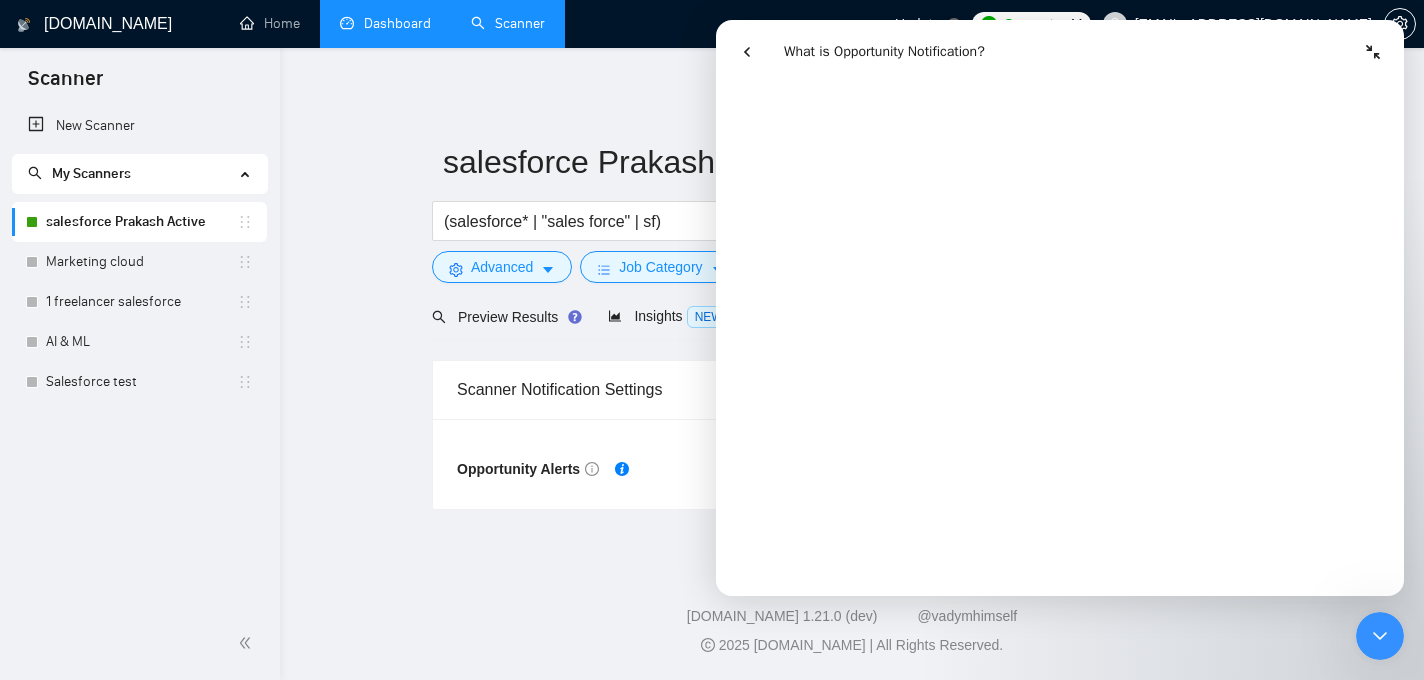 scroll, scrollTop: 2780, scrollLeft: 0, axis: vertical 